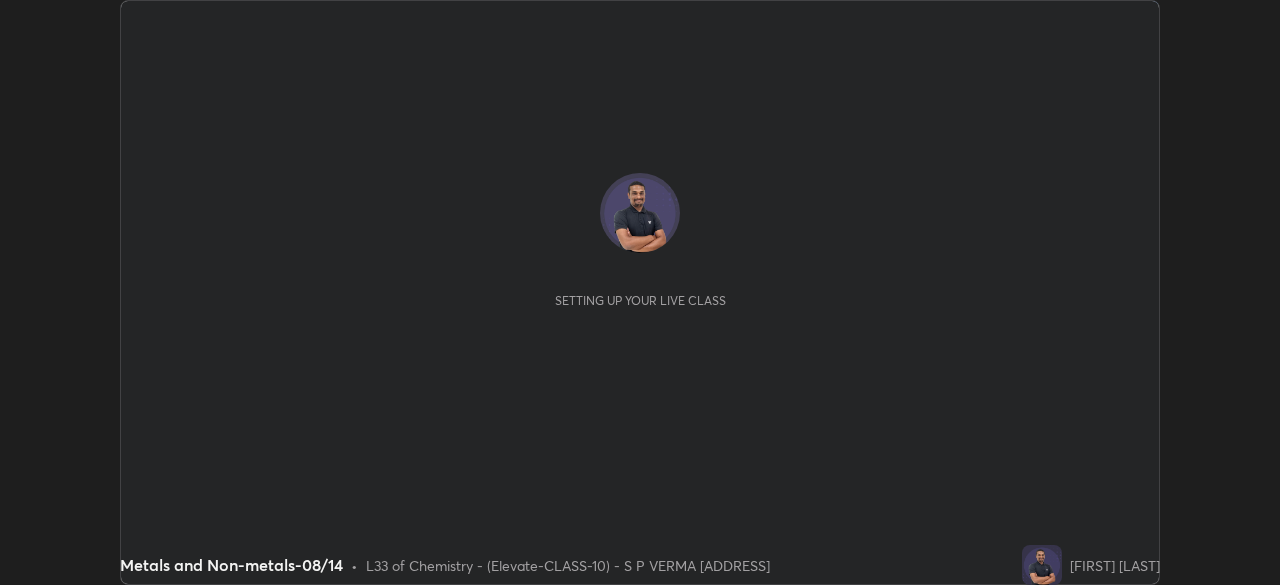 scroll, scrollTop: 0, scrollLeft: 0, axis: both 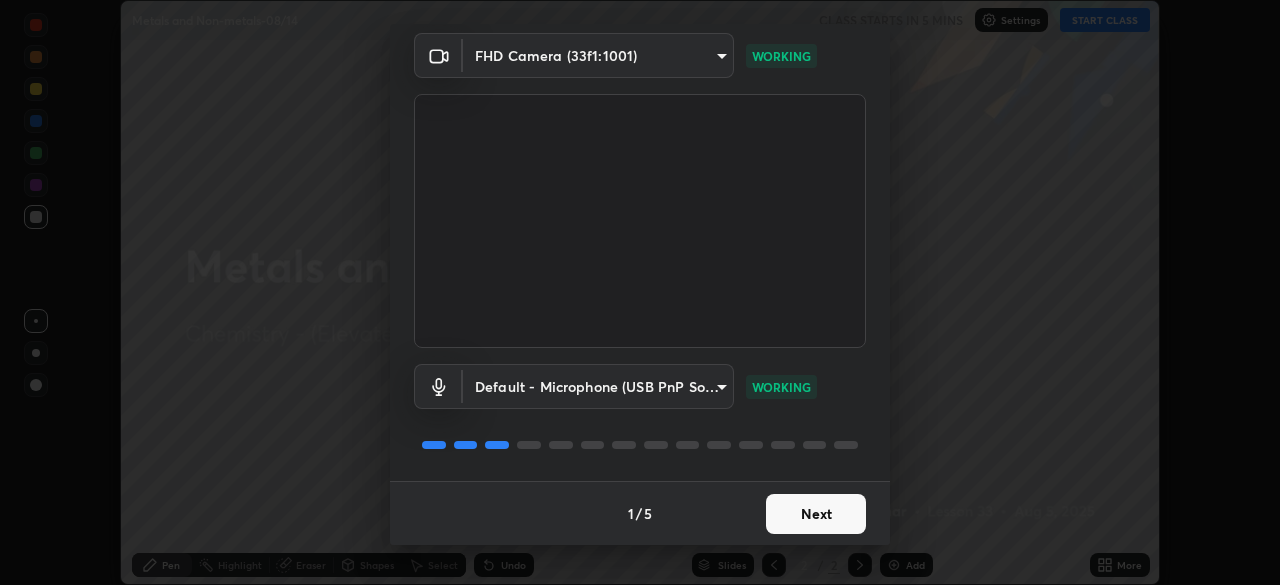 click on "Next" at bounding box center (816, 514) 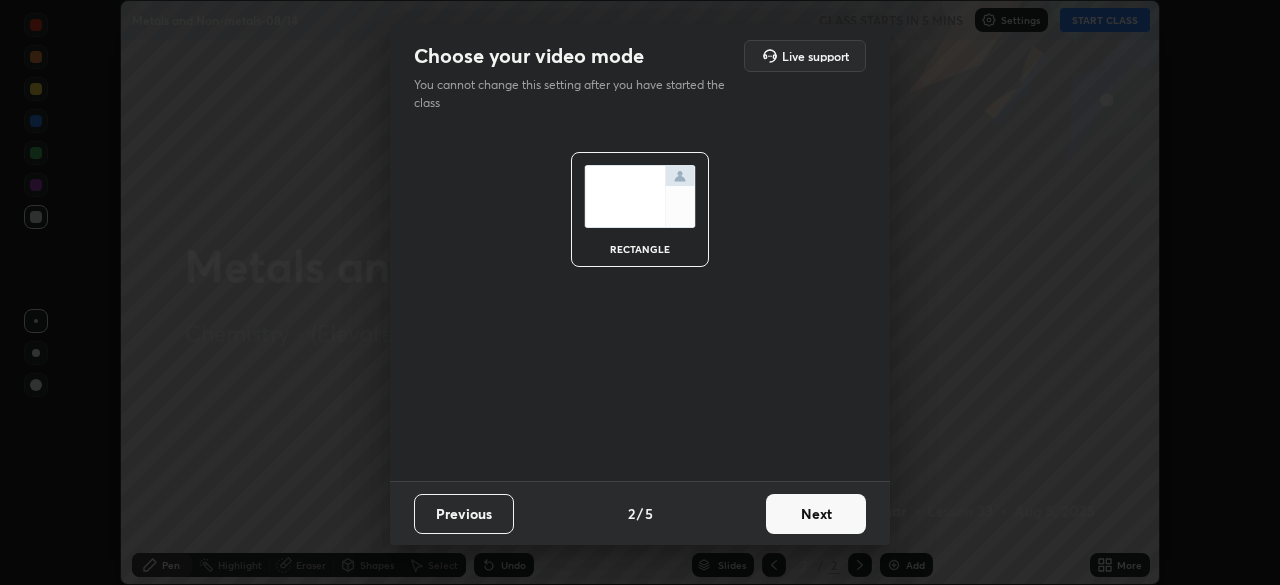 scroll, scrollTop: 0, scrollLeft: 0, axis: both 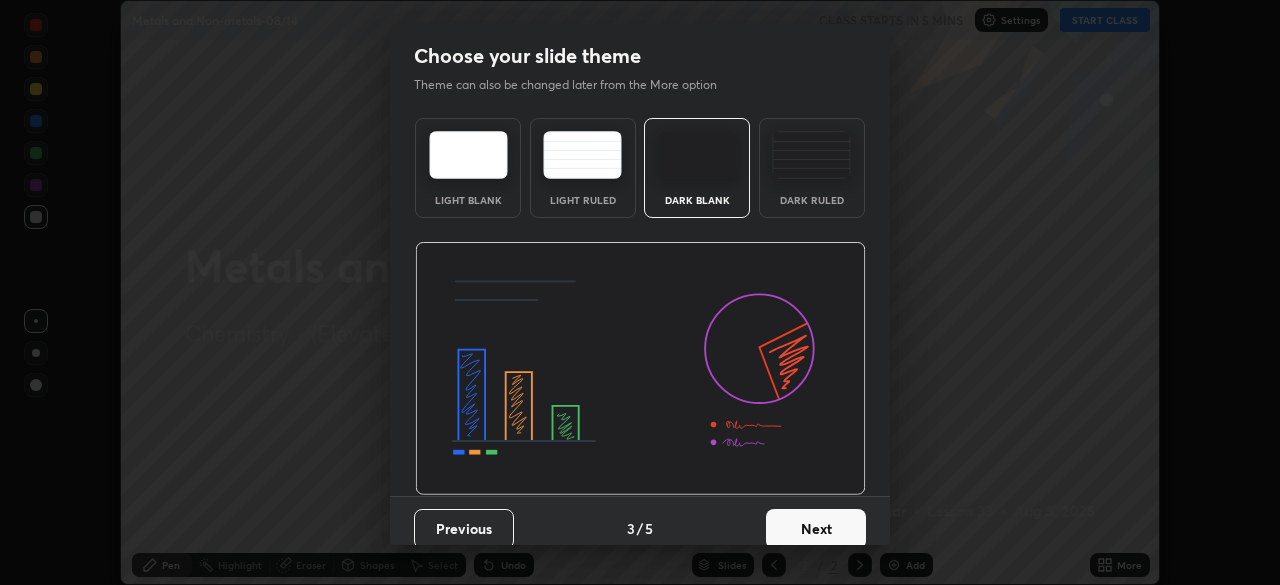 click on "Next" at bounding box center (816, 529) 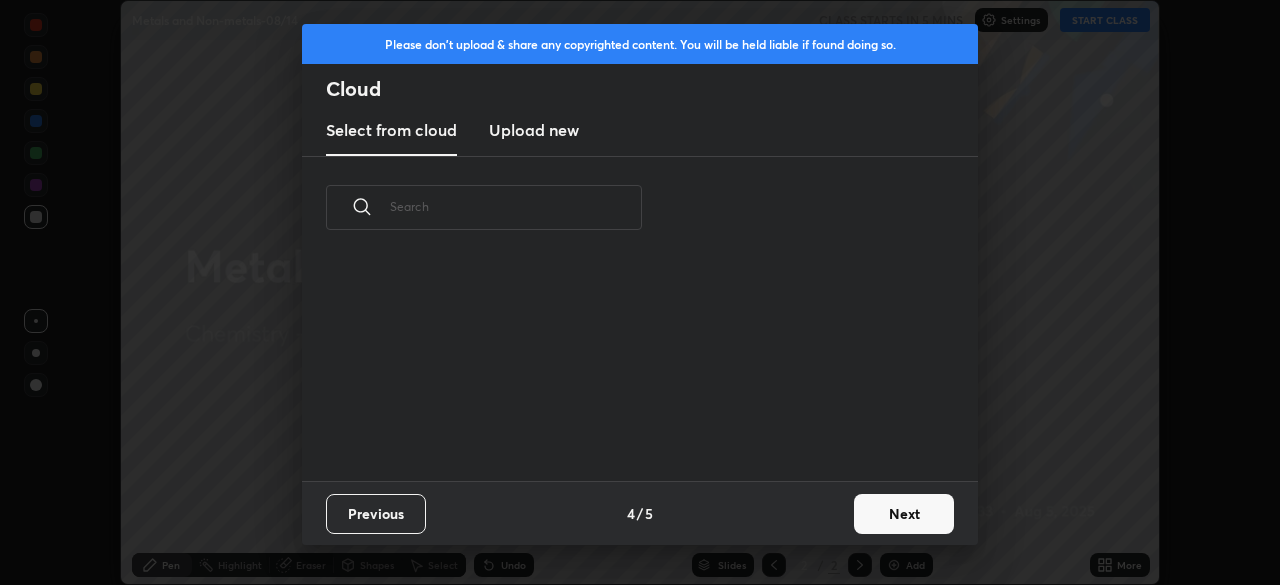 click on "Next" at bounding box center [904, 514] 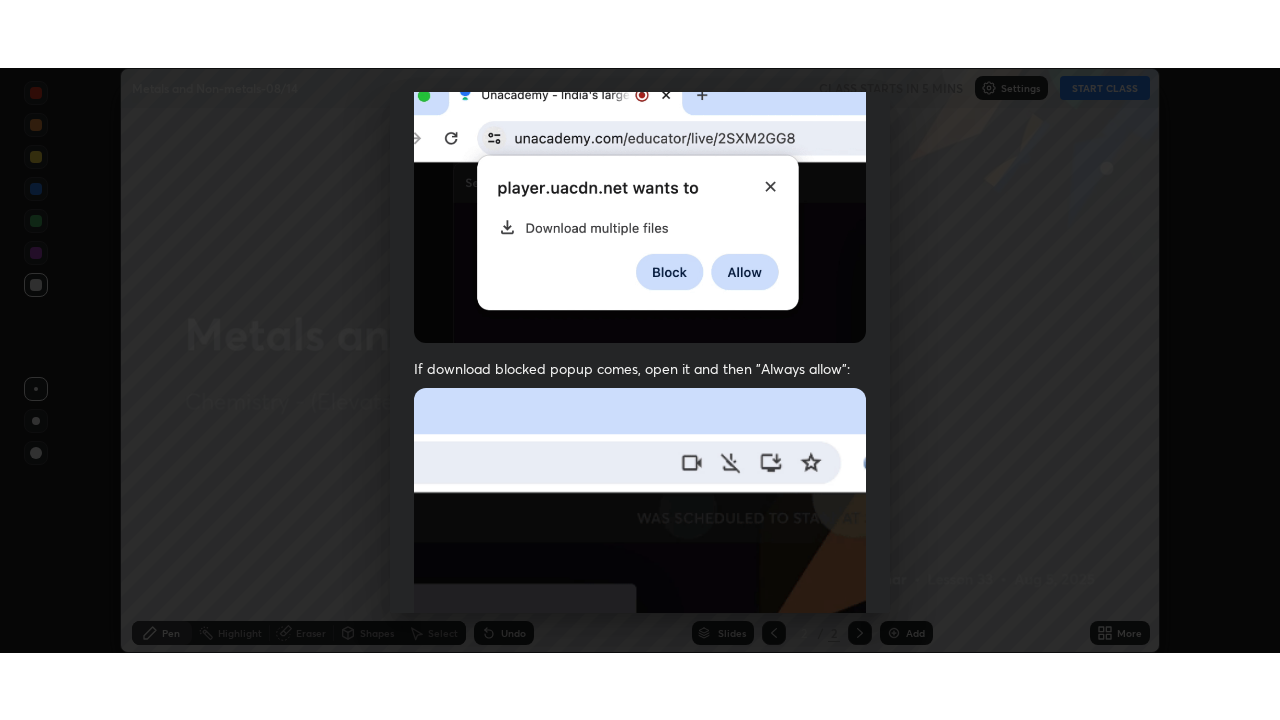 scroll, scrollTop: 479, scrollLeft: 0, axis: vertical 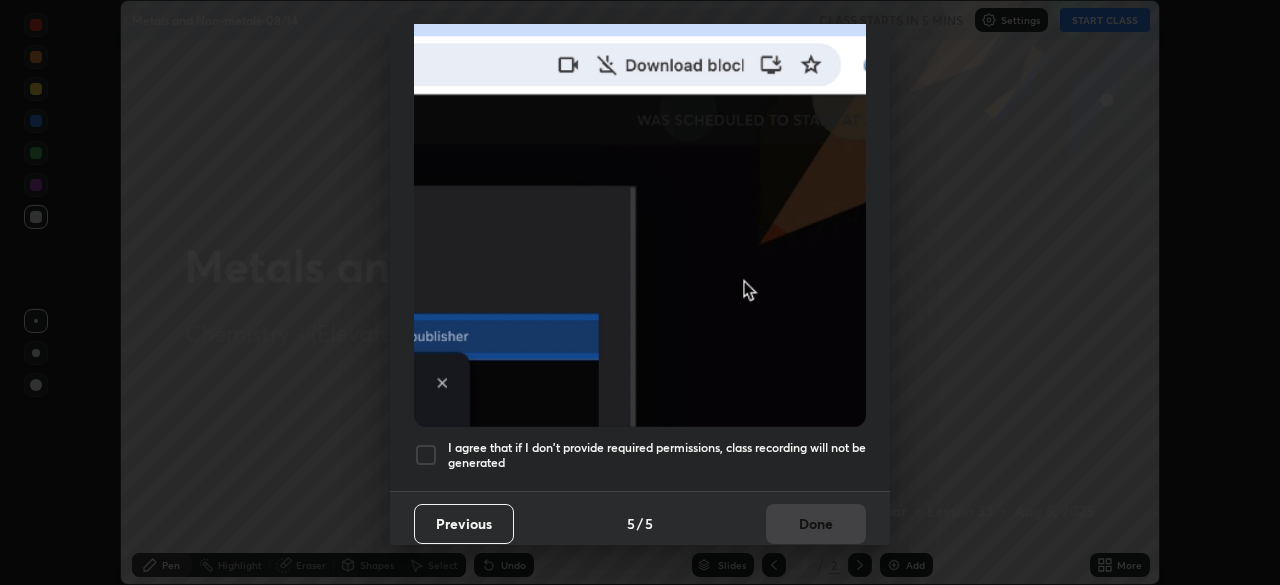 click at bounding box center [426, 455] 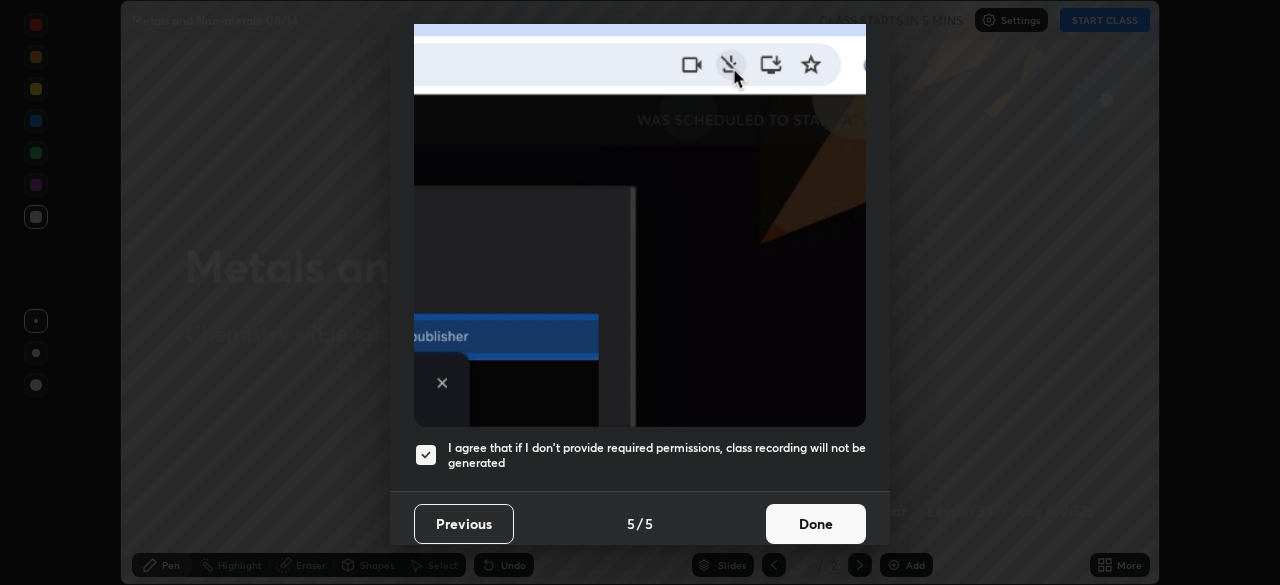 click on "Done" at bounding box center [816, 524] 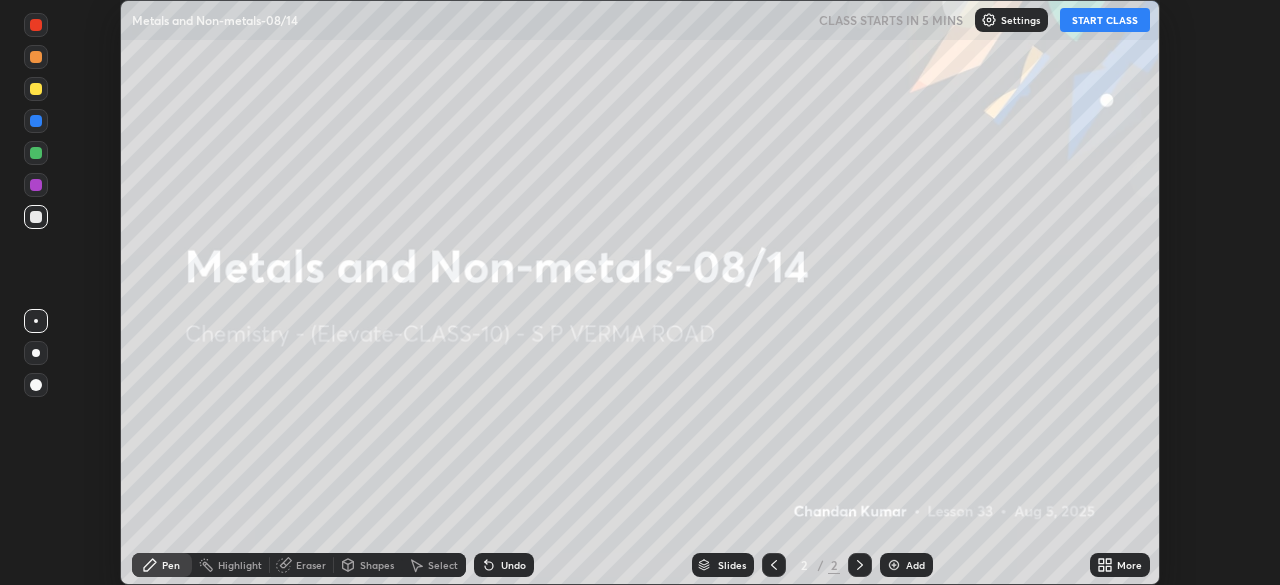 click 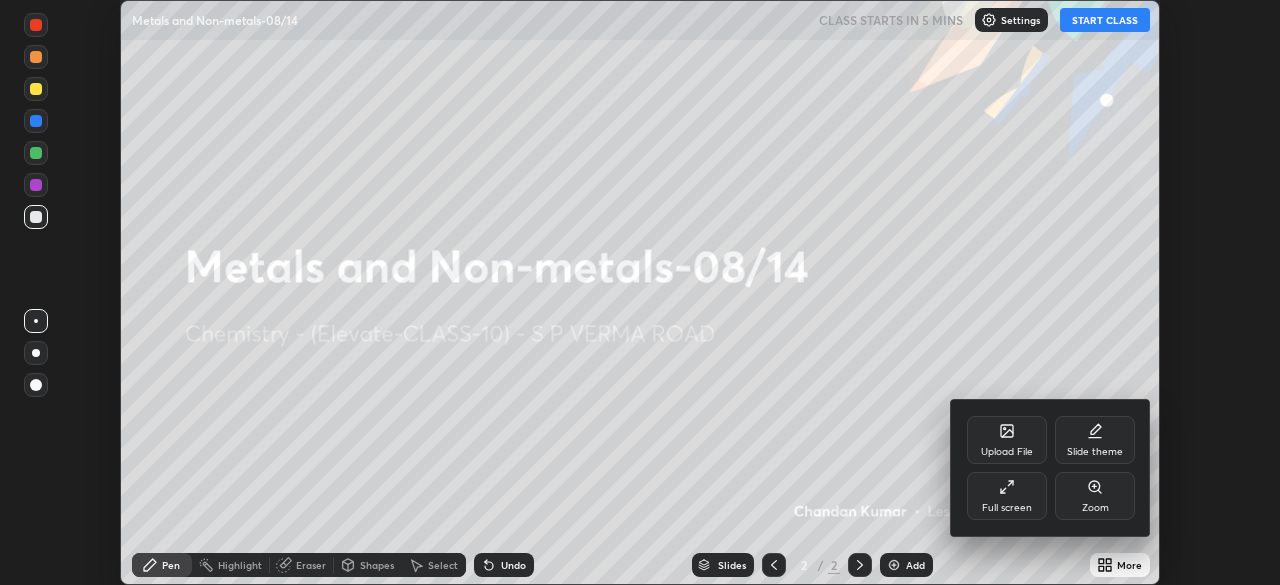 click on "Full screen" at bounding box center (1007, 496) 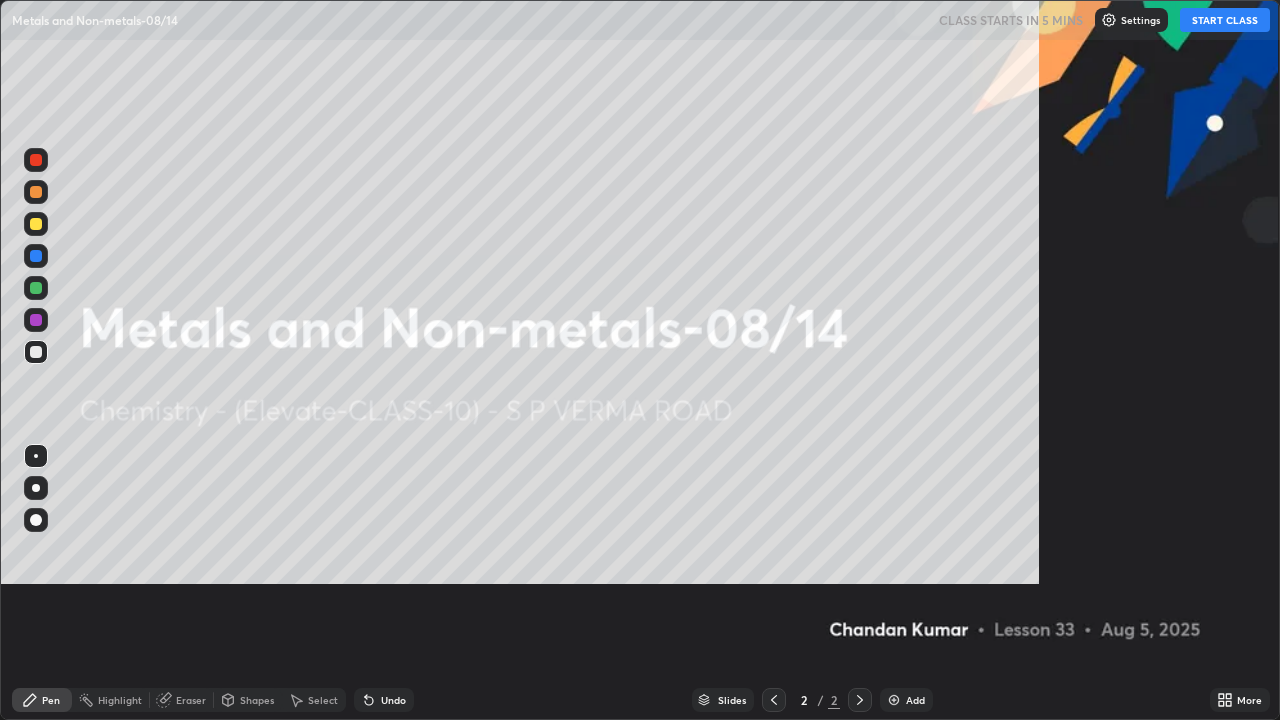 scroll, scrollTop: 99280, scrollLeft: 98720, axis: both 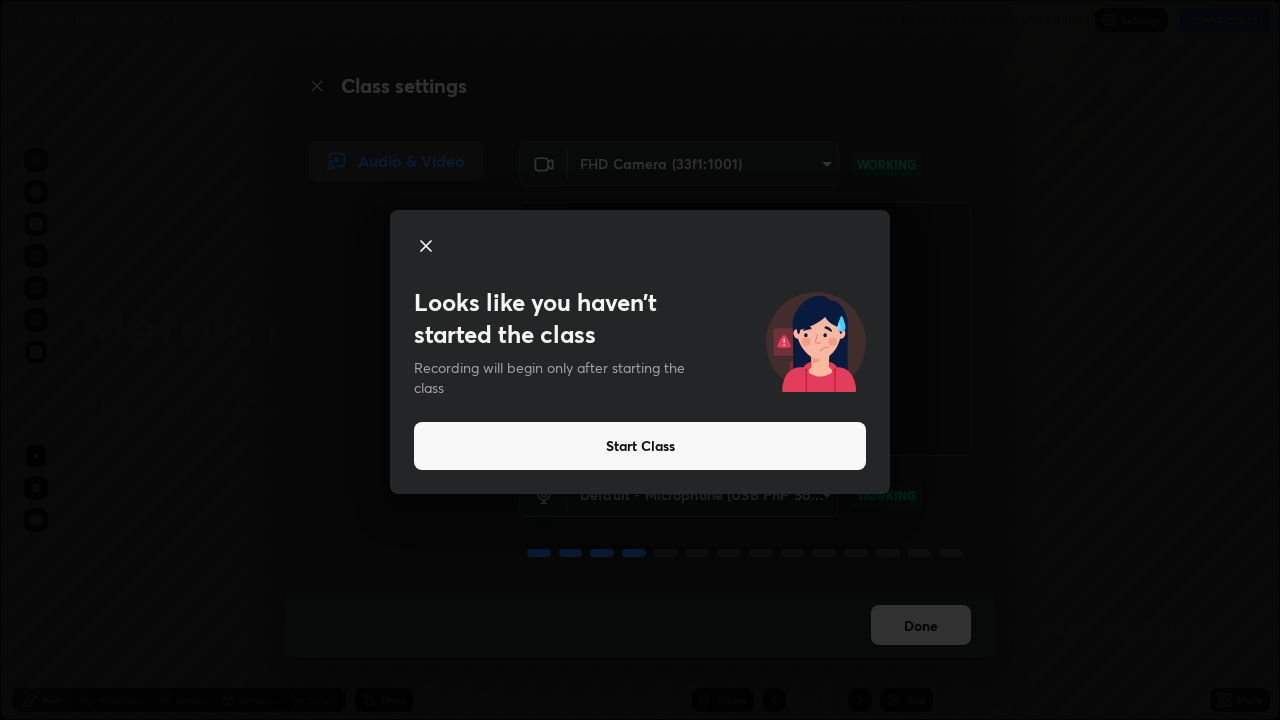click on "Start Class" at bounding box center [640, 446] 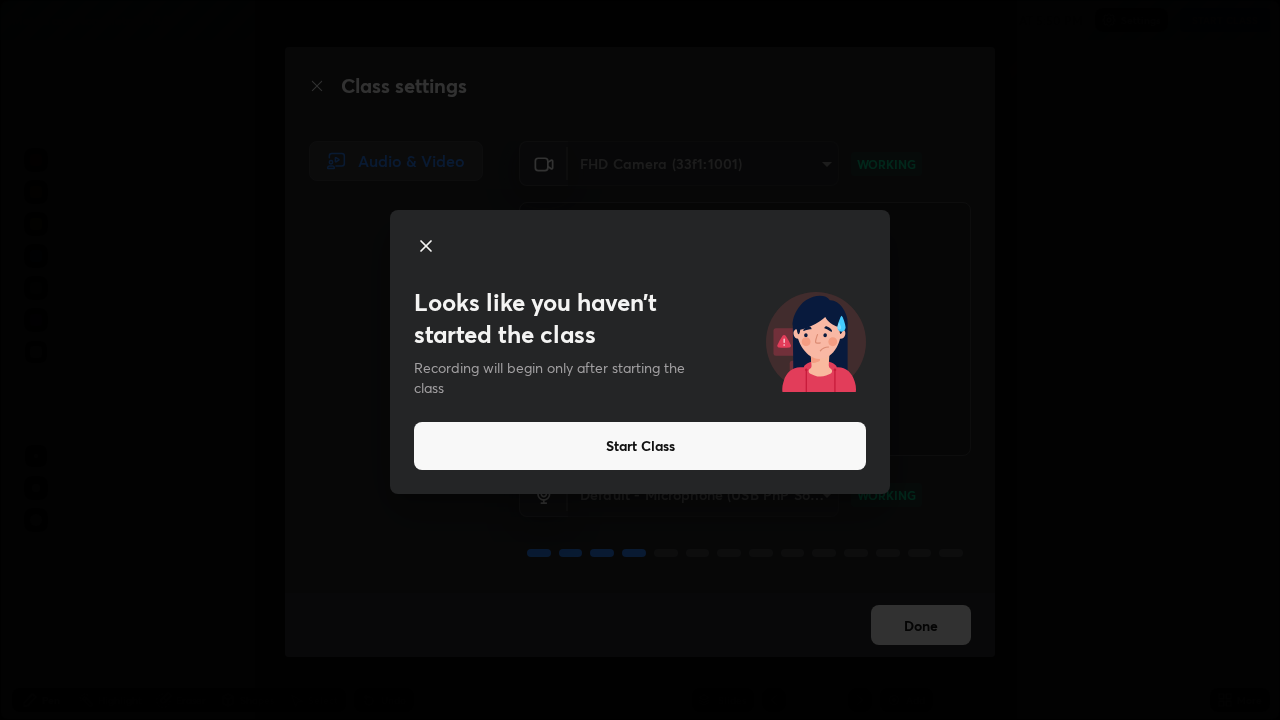 click on "Start Class" at bounding box center [640, 446] 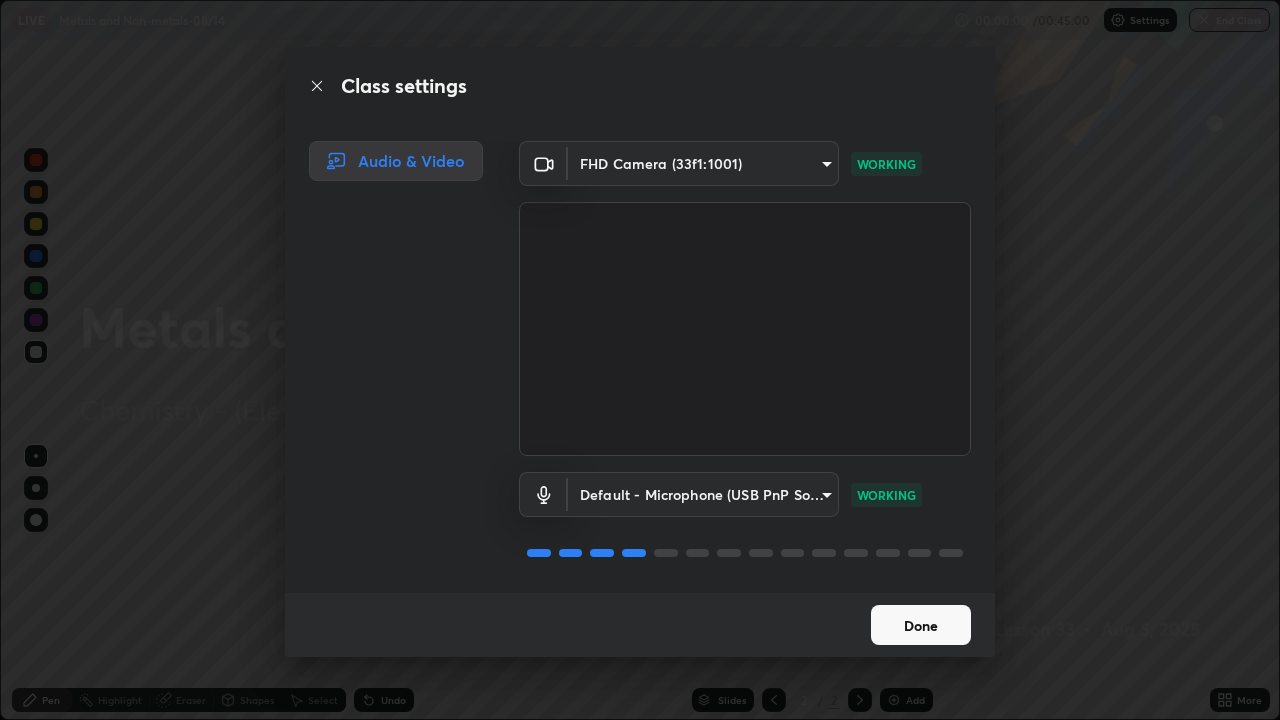 click on "Done" at bounding box center [921, 625] 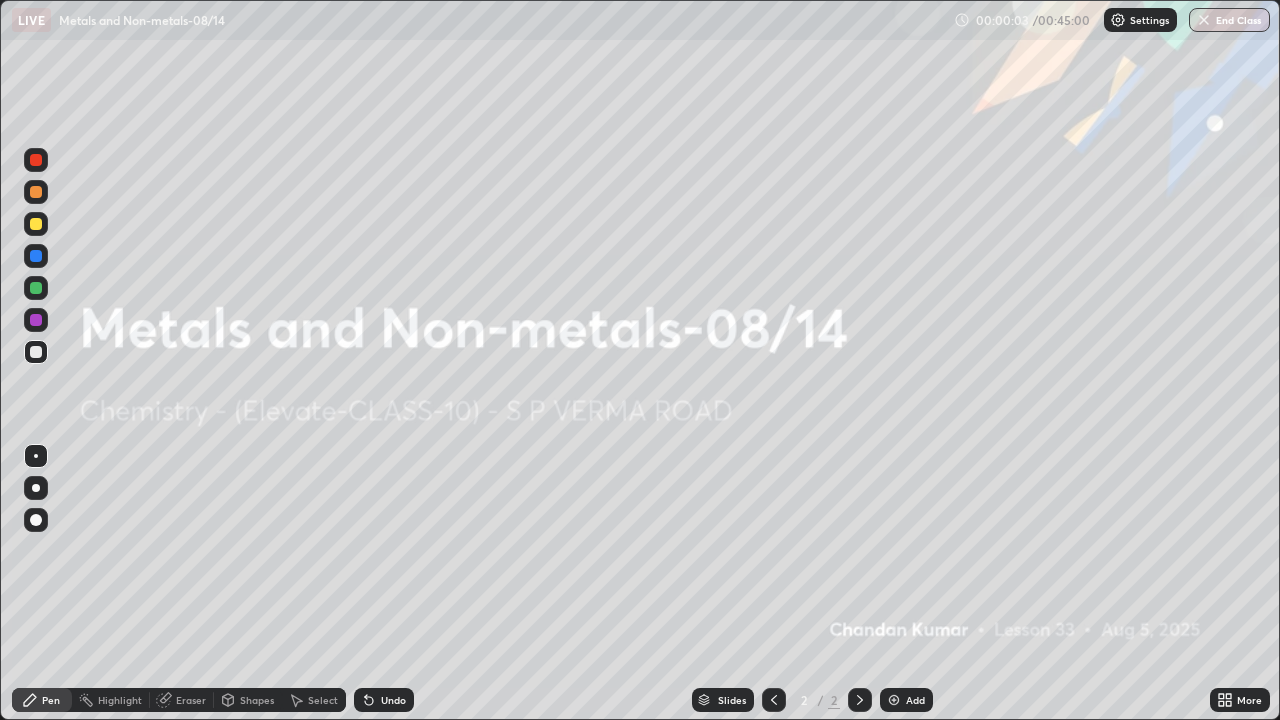 click on "Add" at bounding box center [915, 700] 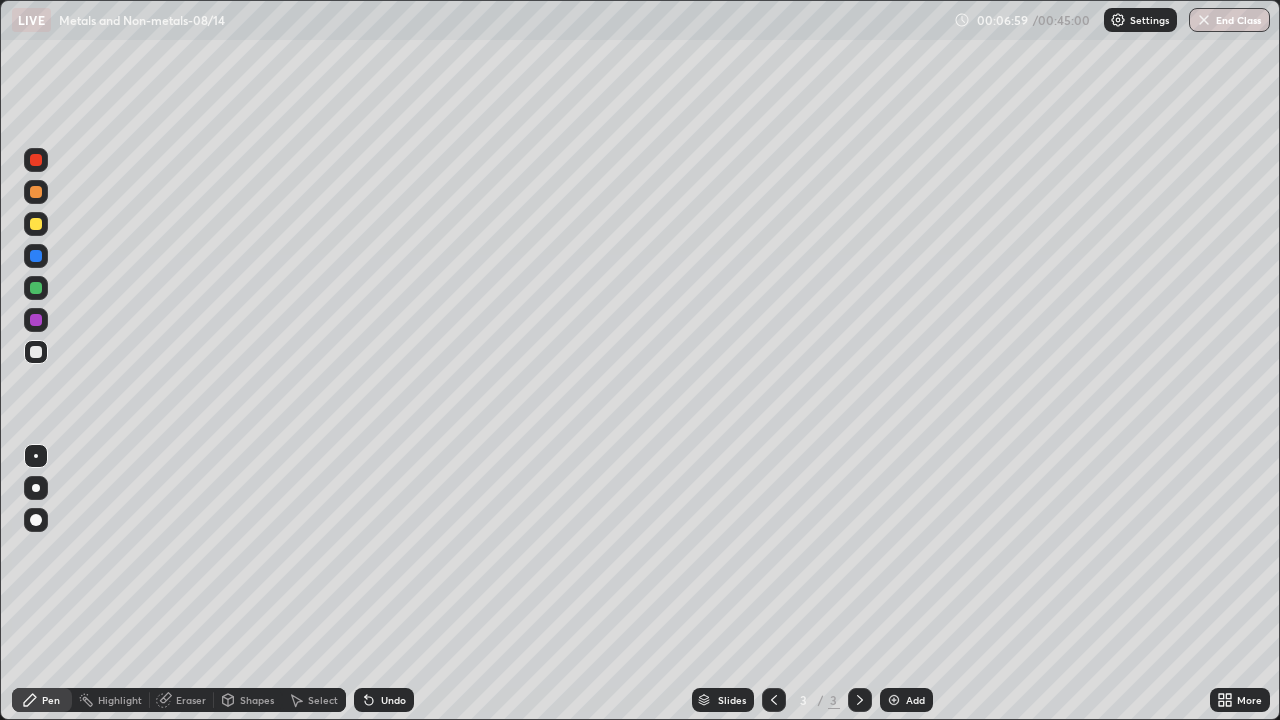 click on "More" at bounding box center [1249, 700] 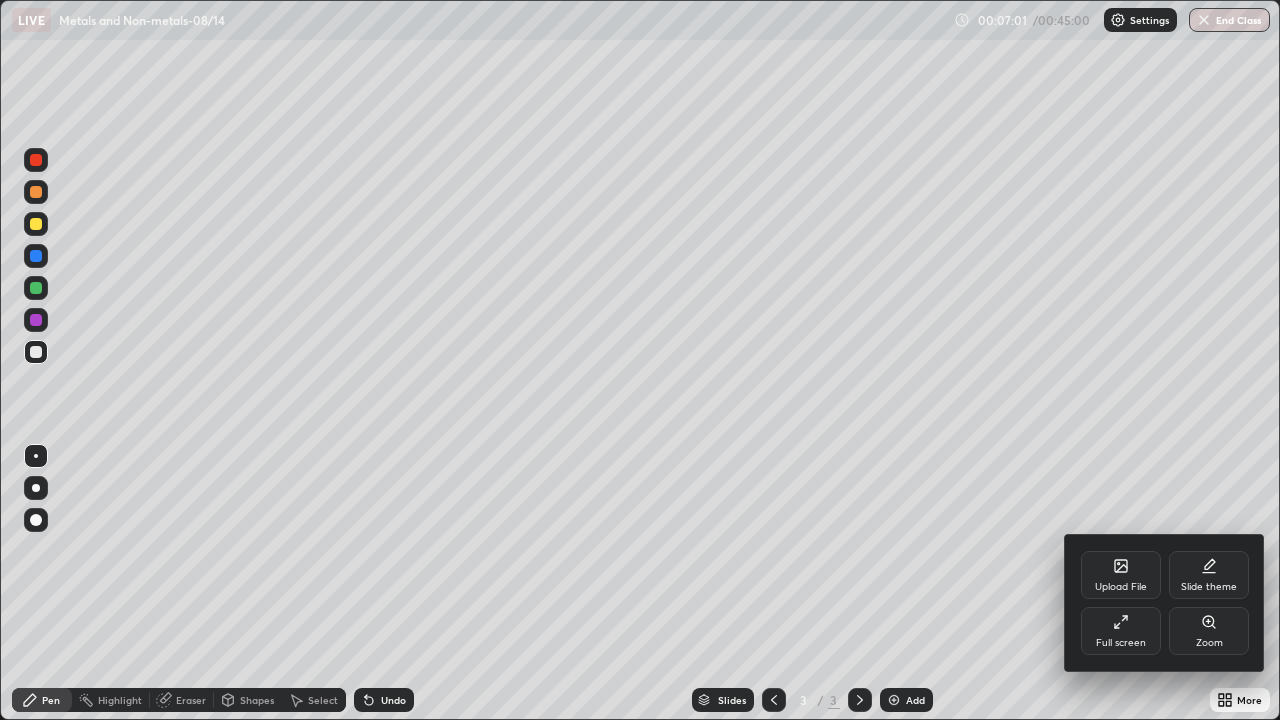 click at bounding box center (640, 360) 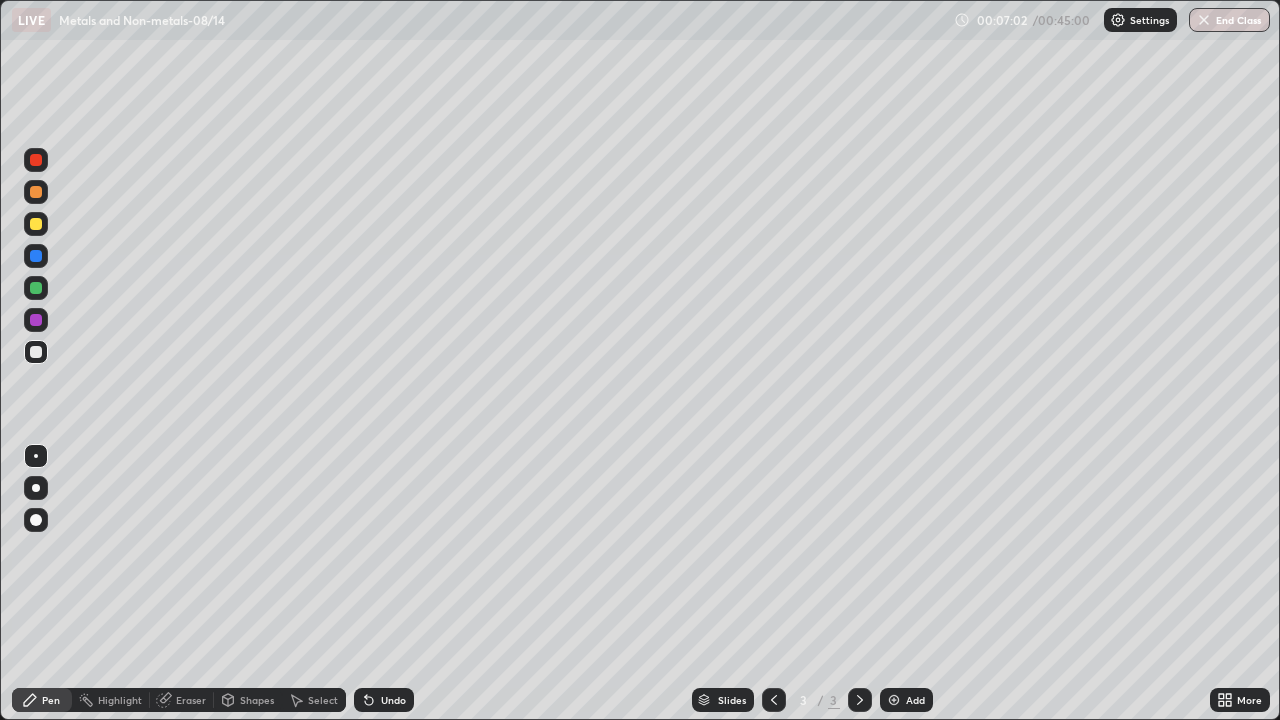 click on "Add" at bounding box center [915, 700] 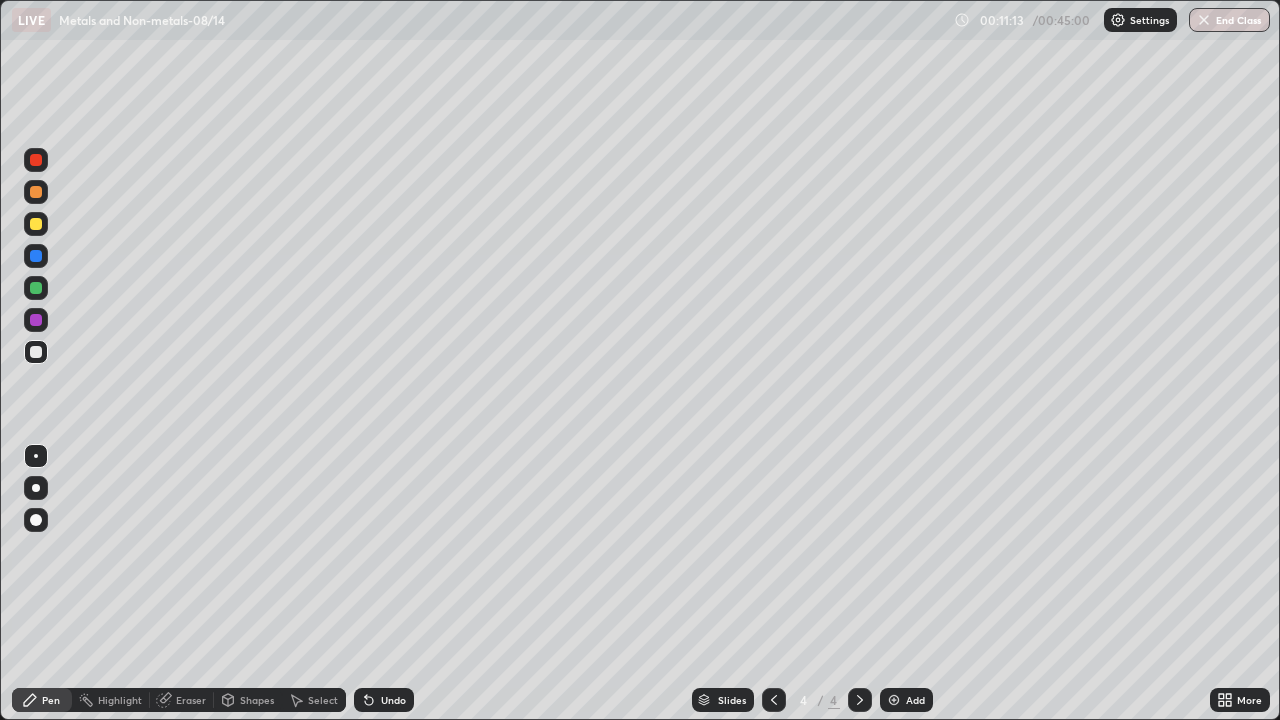 click at bounding box center (894, 700) 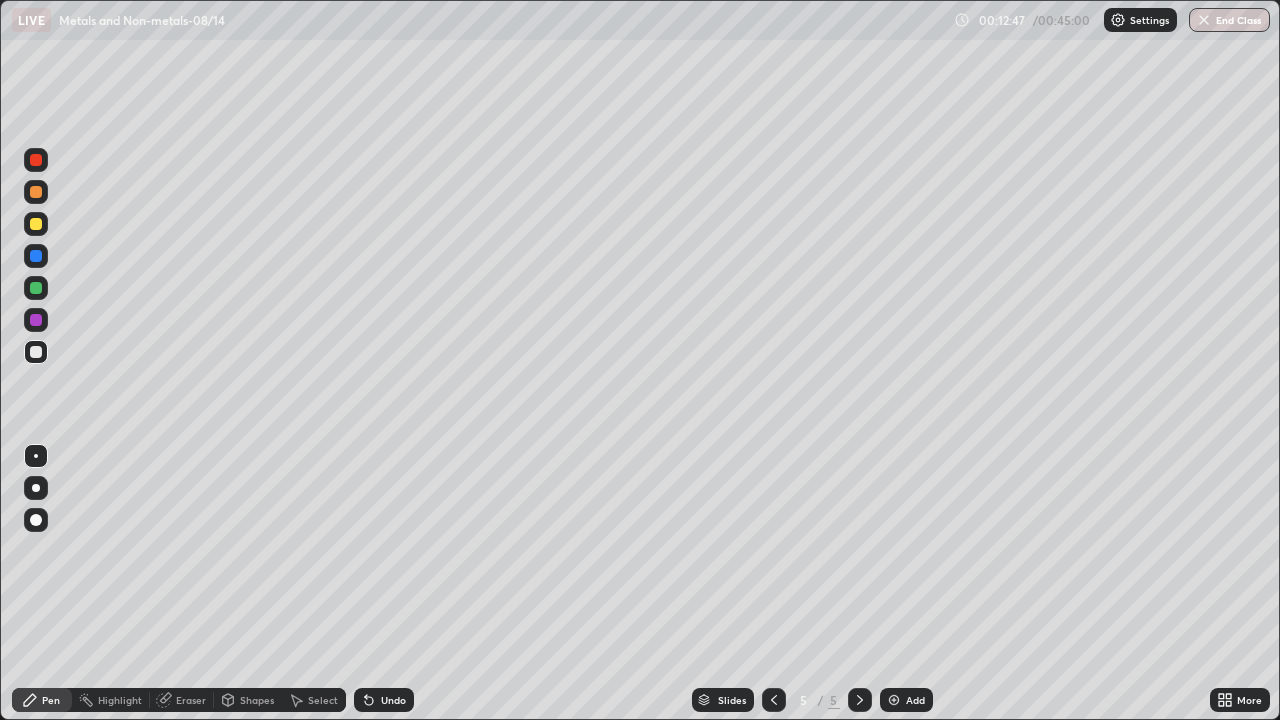 click on "Eraser" at bounding box center [191, 700] 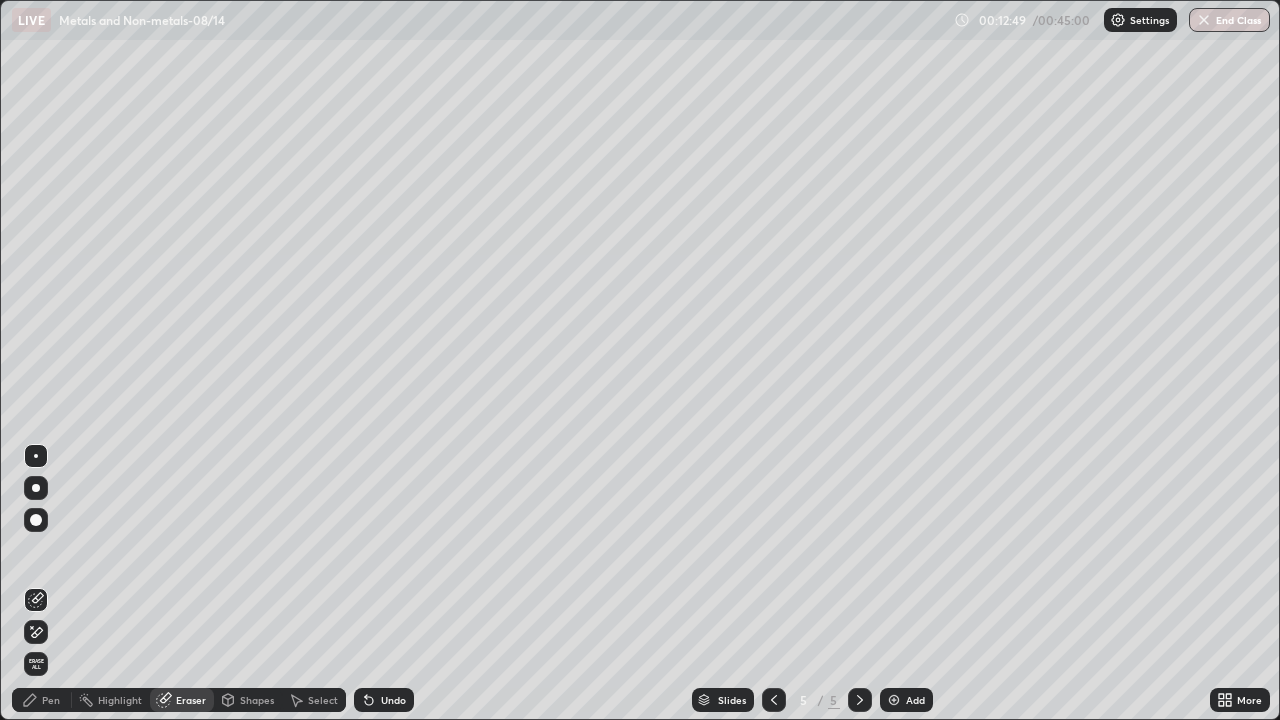 click on "Pen" at bounding box center [42, 700] 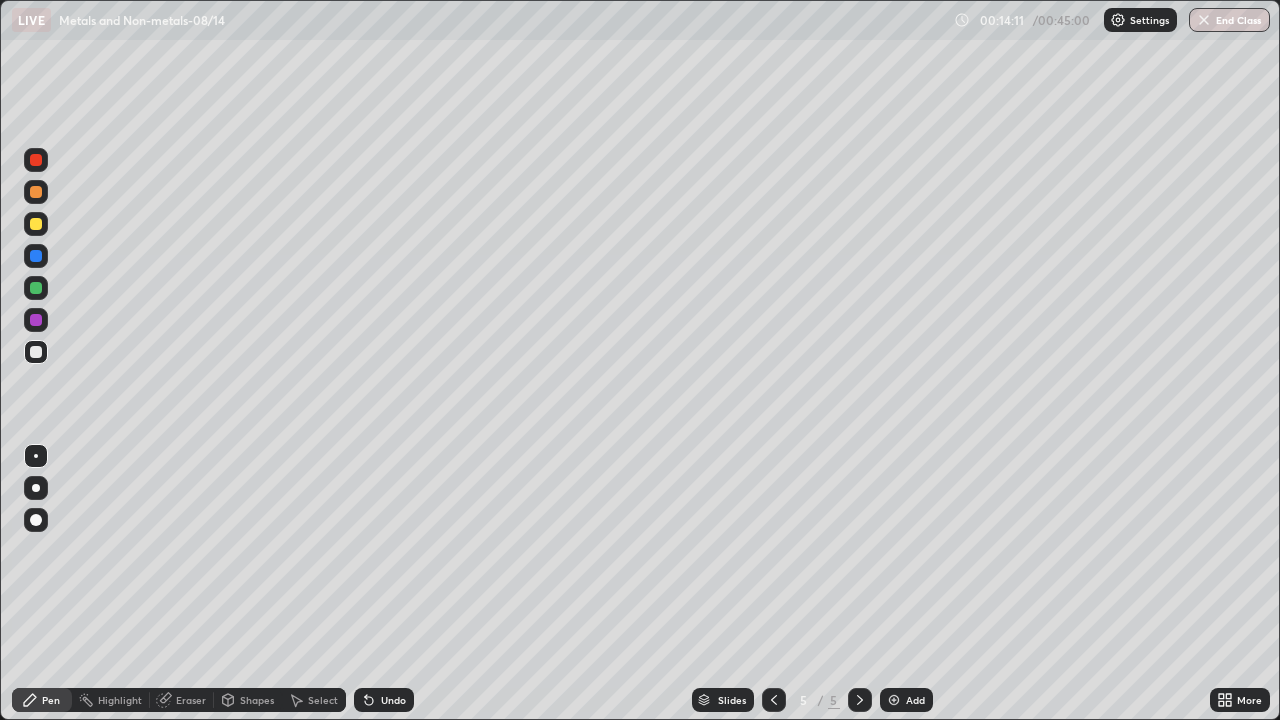 click on "Eraser" at bounding box center (191, 700) 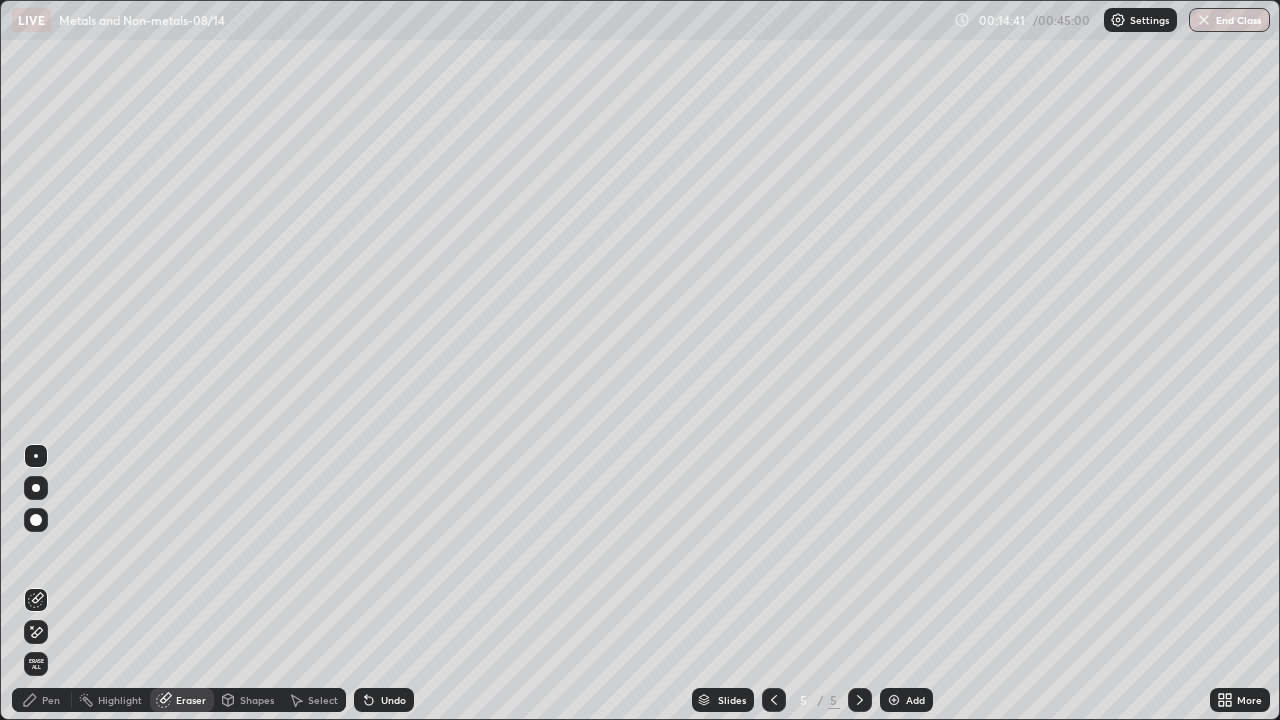 click on "Pen" at bounding box center (51, 700) 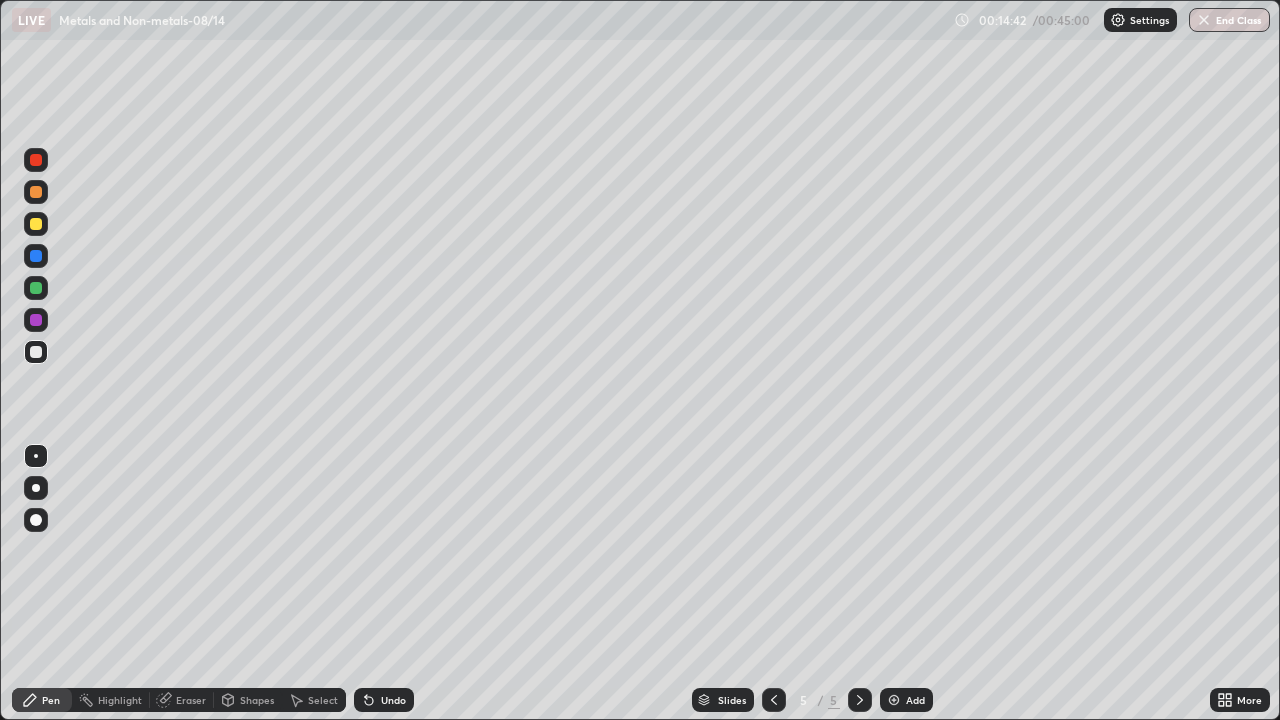 click at bounding box center [36, 288] 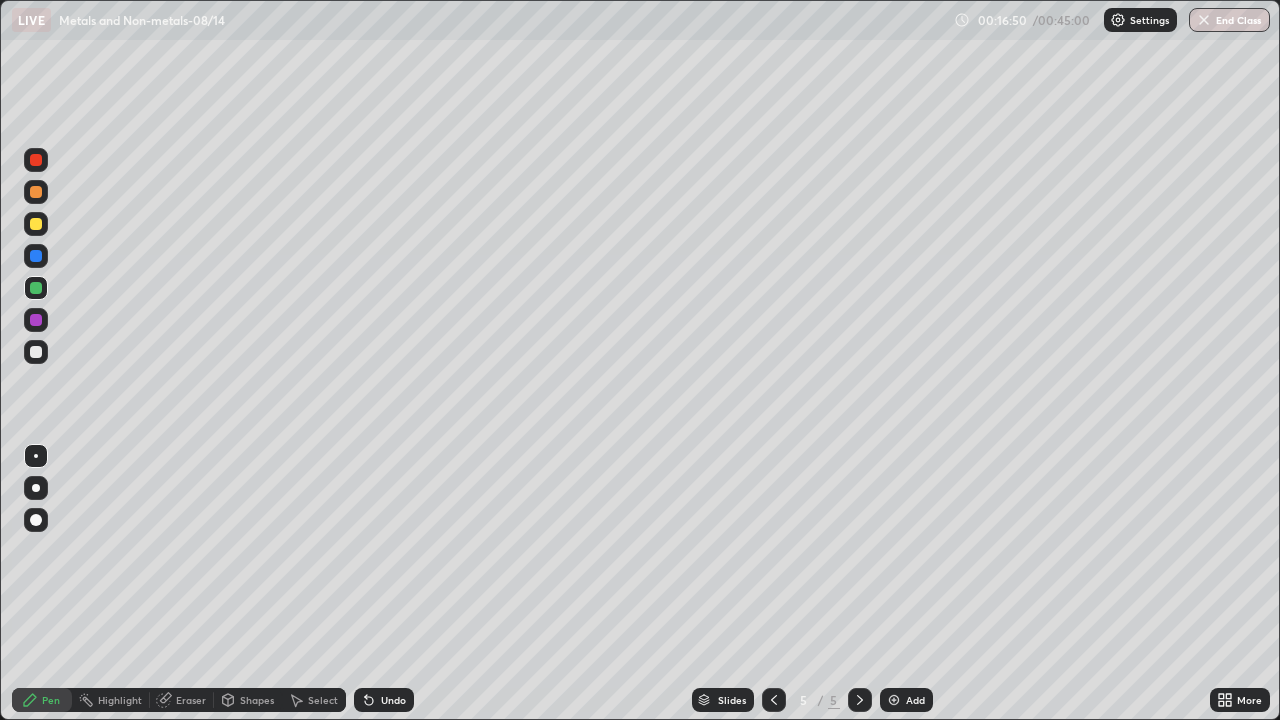 click on "Eraser" at bounding box center [191, 700] 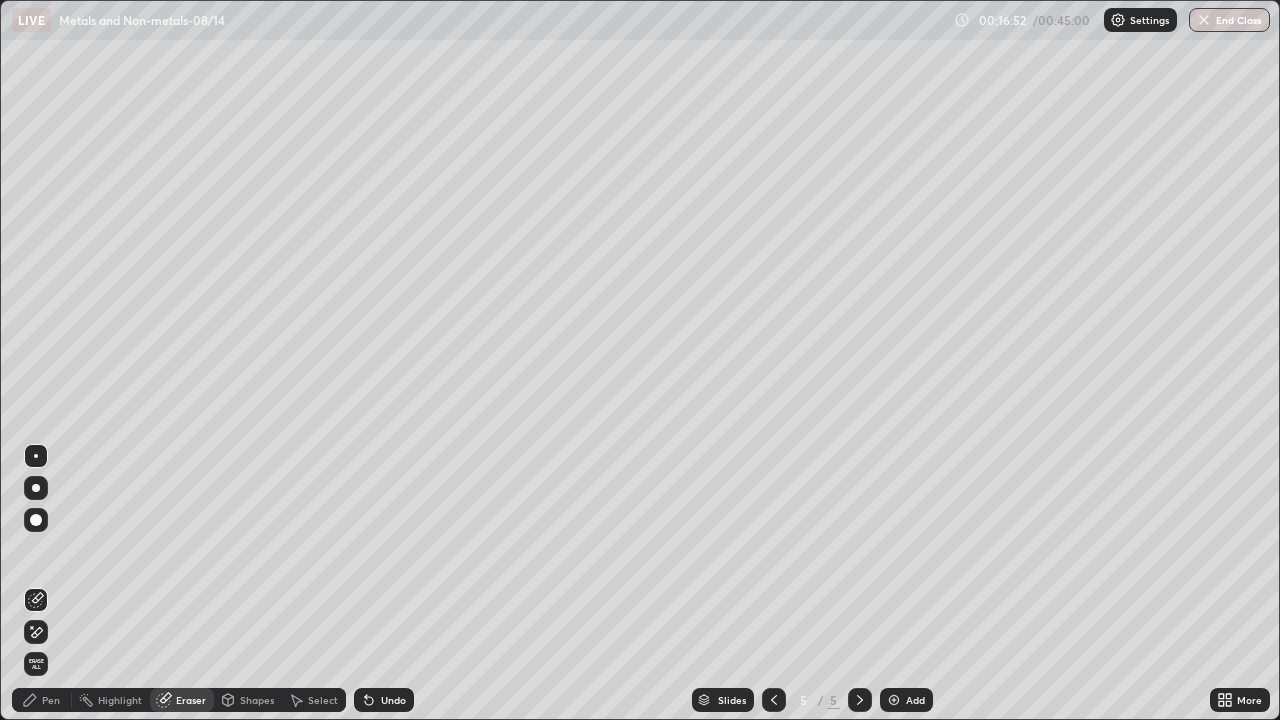 click on "Pen" at bounding box center [51, 700] 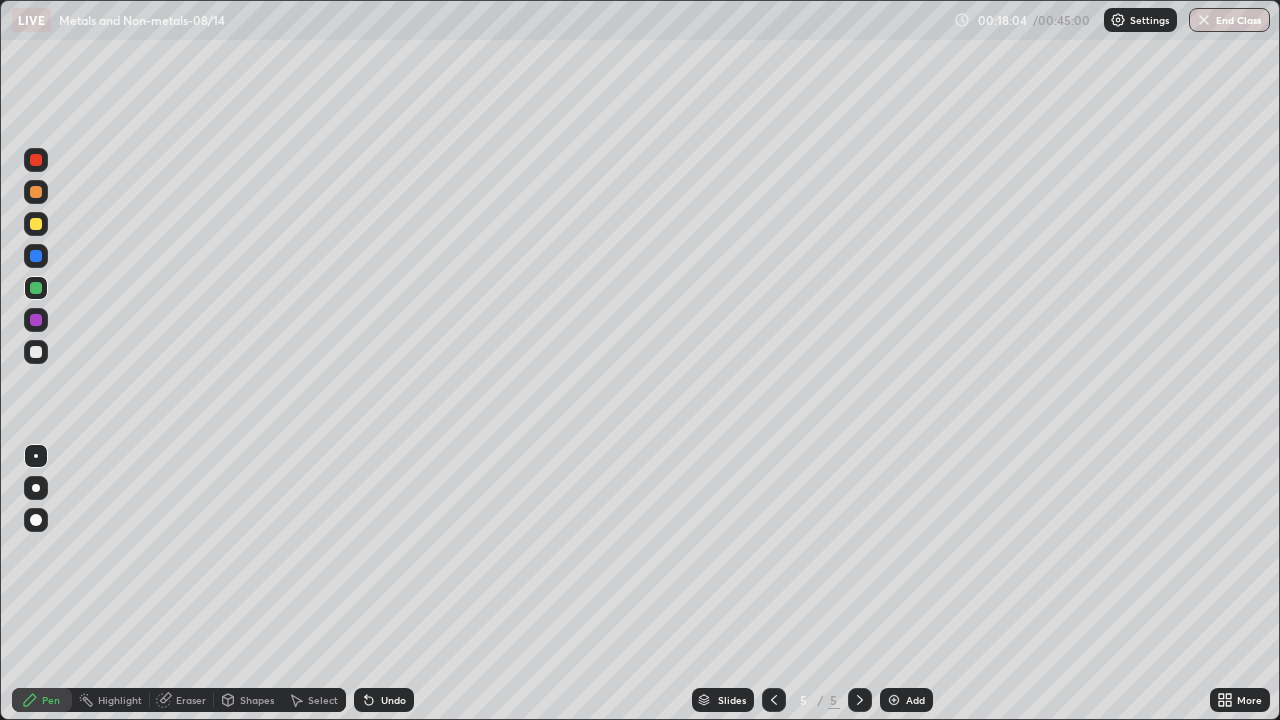click on "Add" at bounding box center (906, 700) 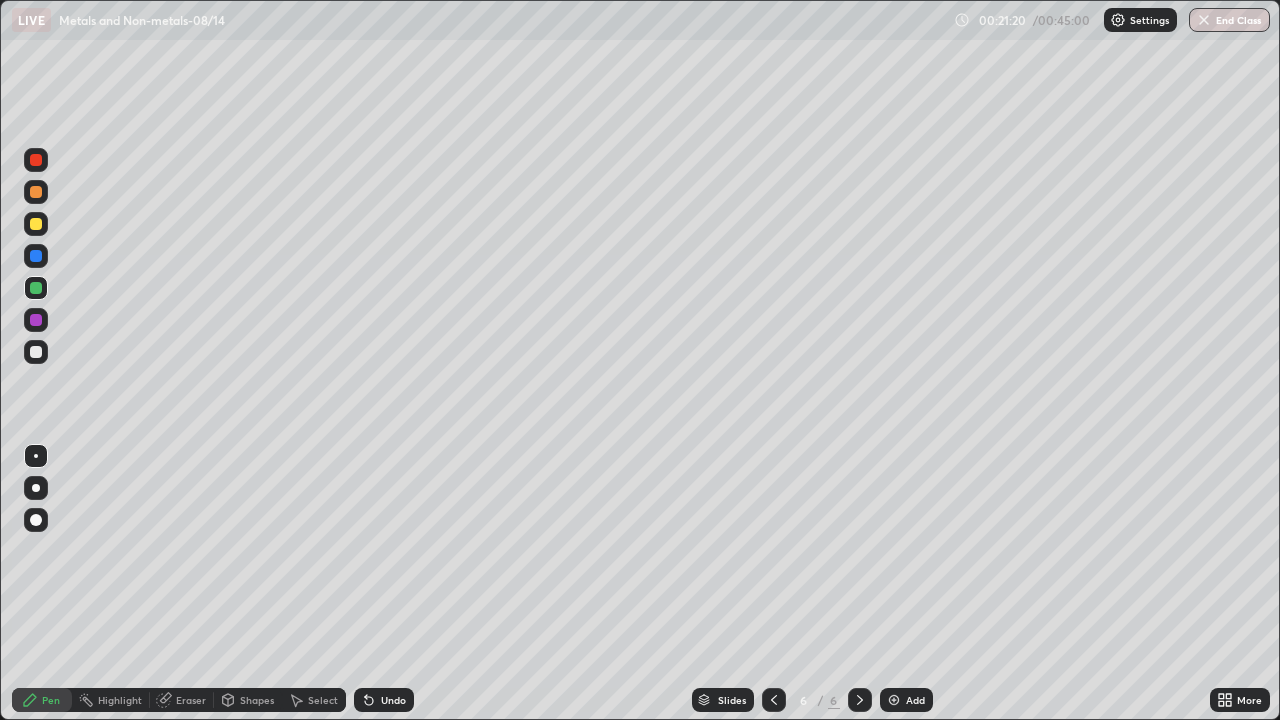 click on "Eraser" at bounding box center (191, 700) 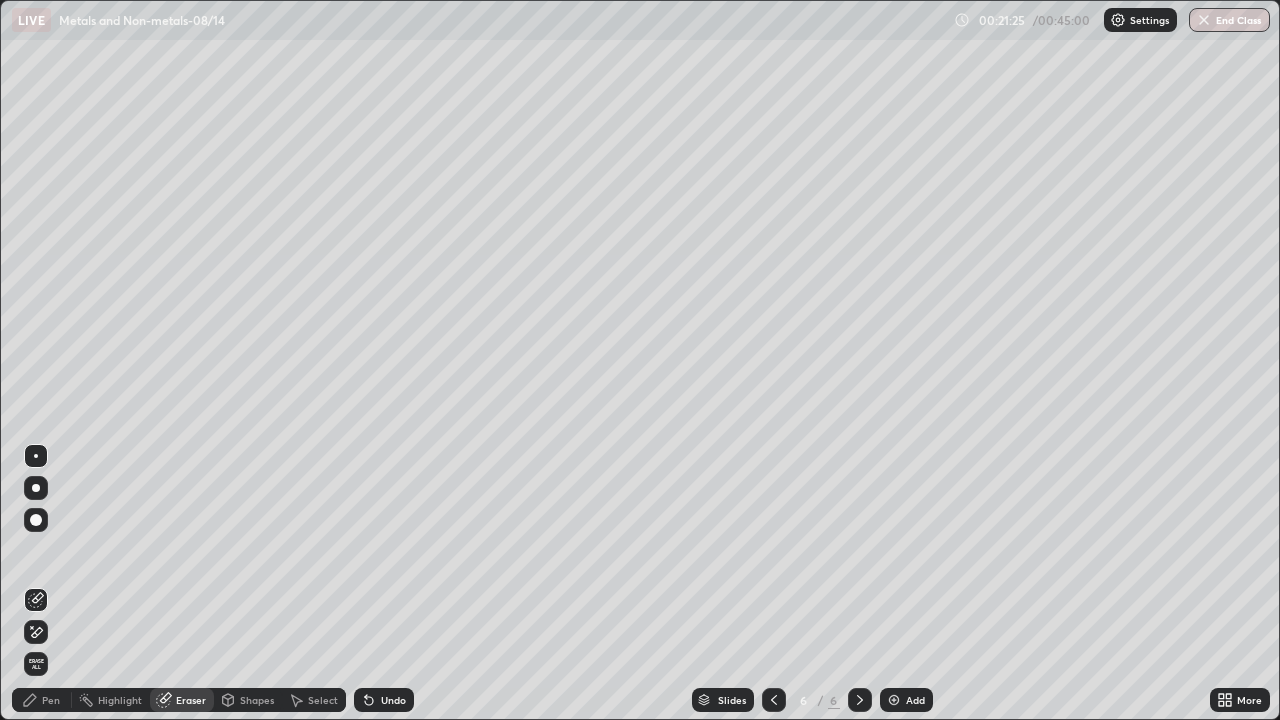click on "Pen" at bounding box center [51, 700] 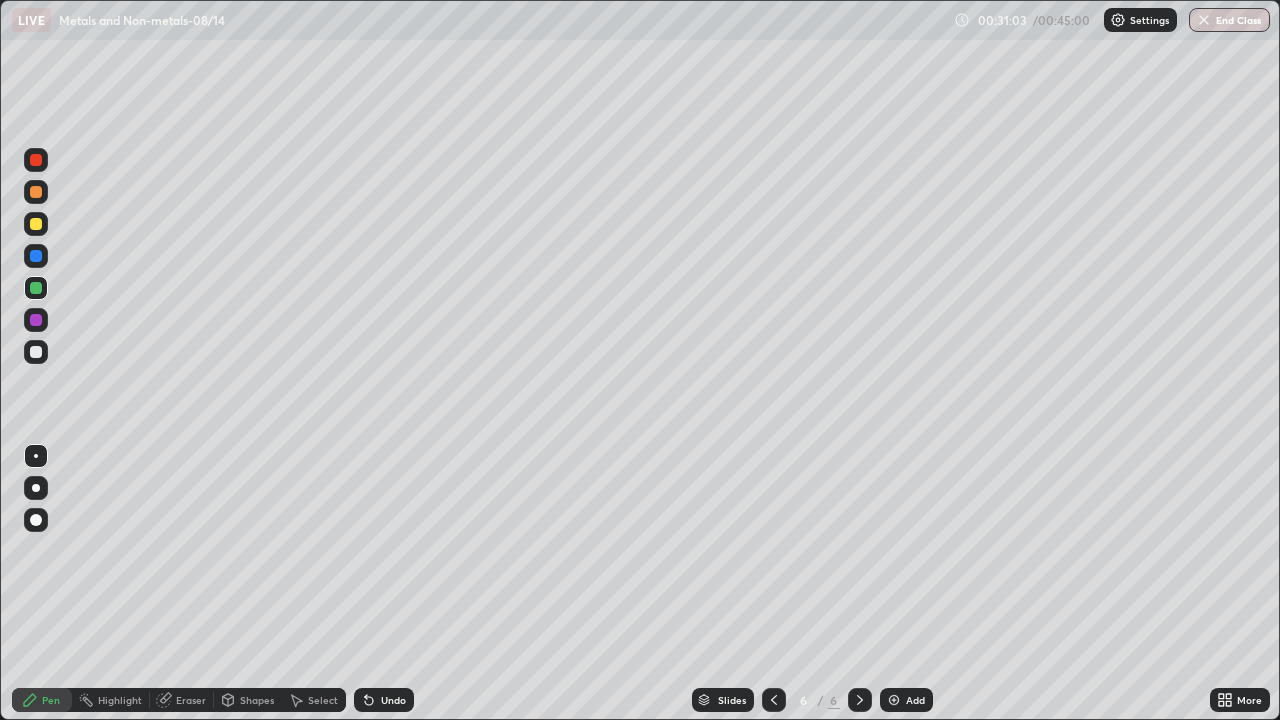 click 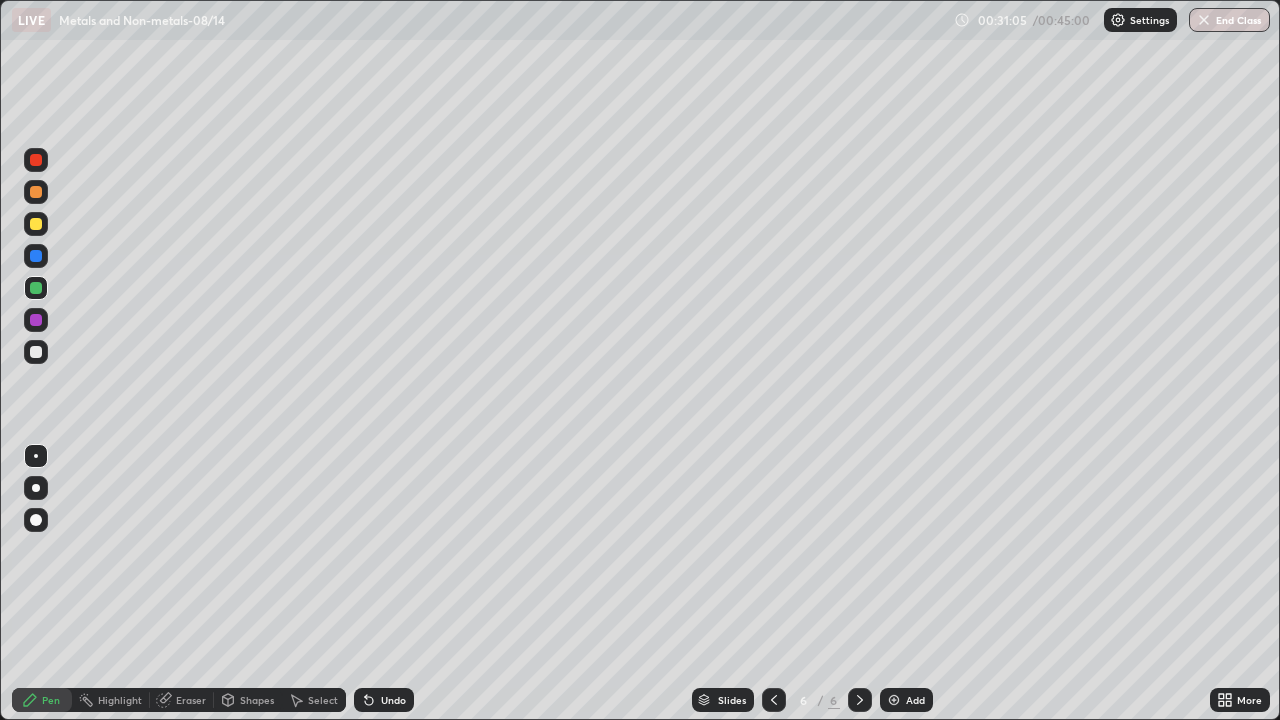 click at bounding box center (894, 700) 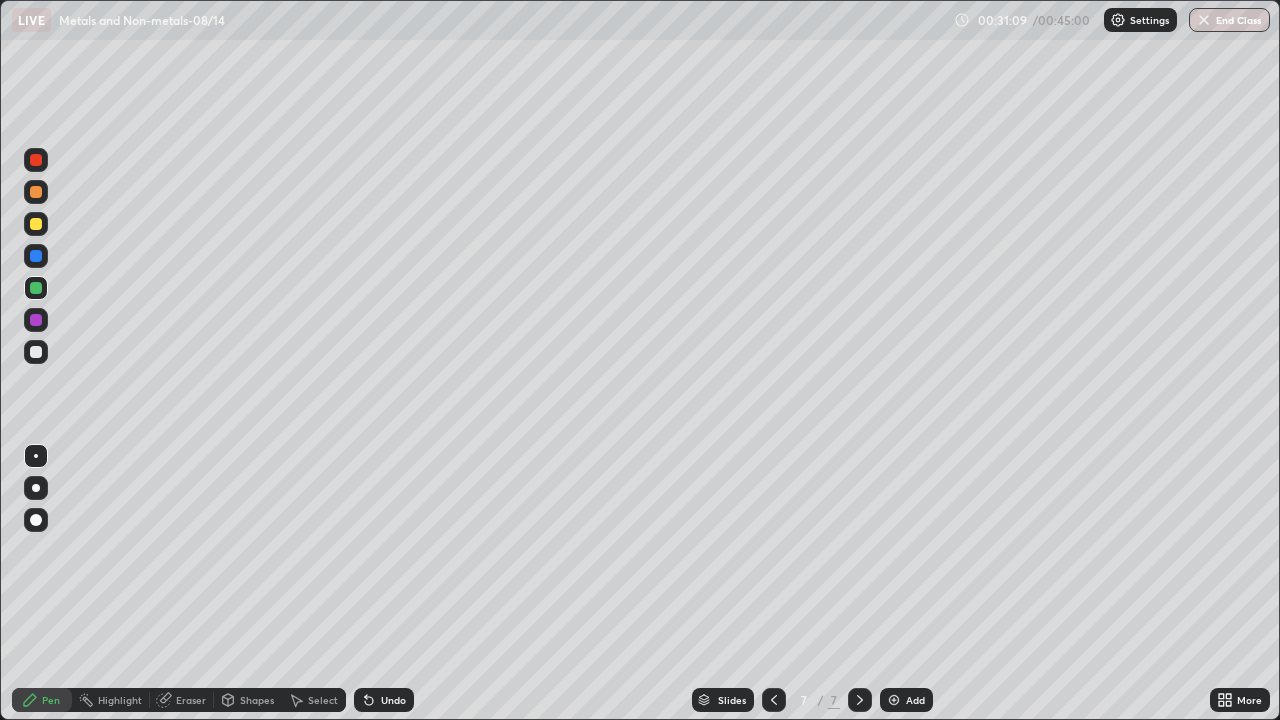 click 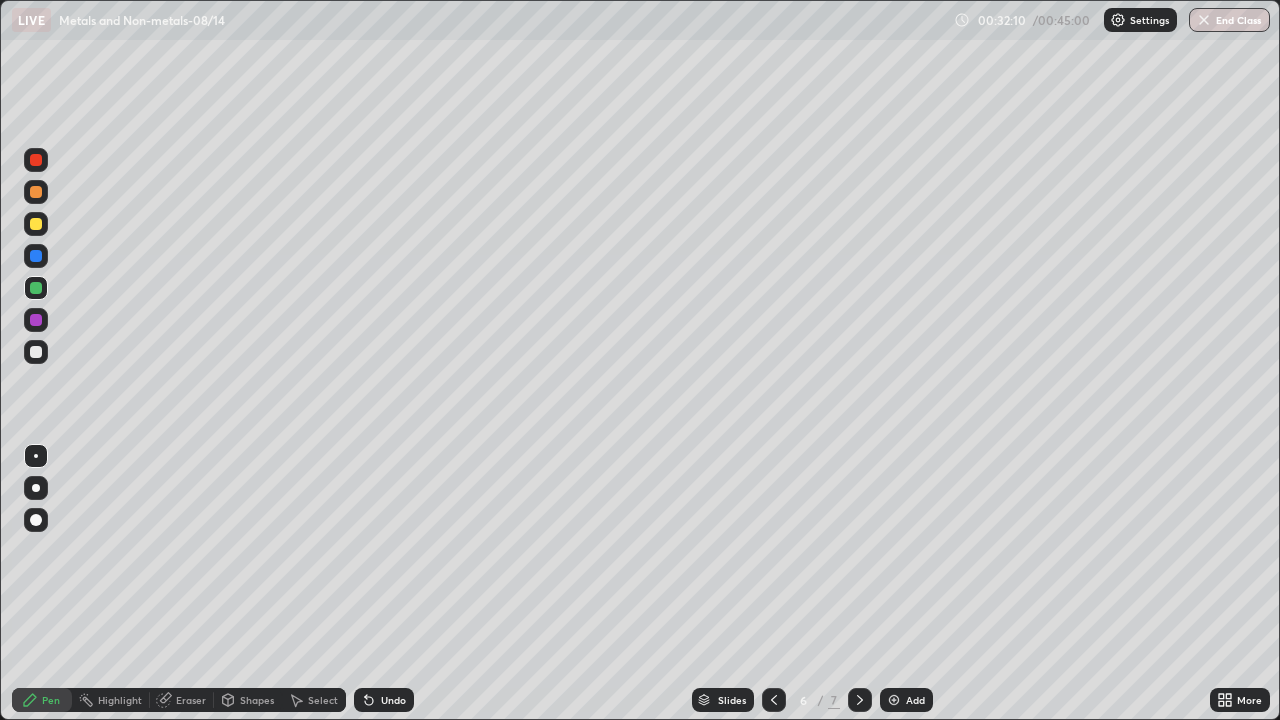 click on "Add" at bounding box center [915, 700] 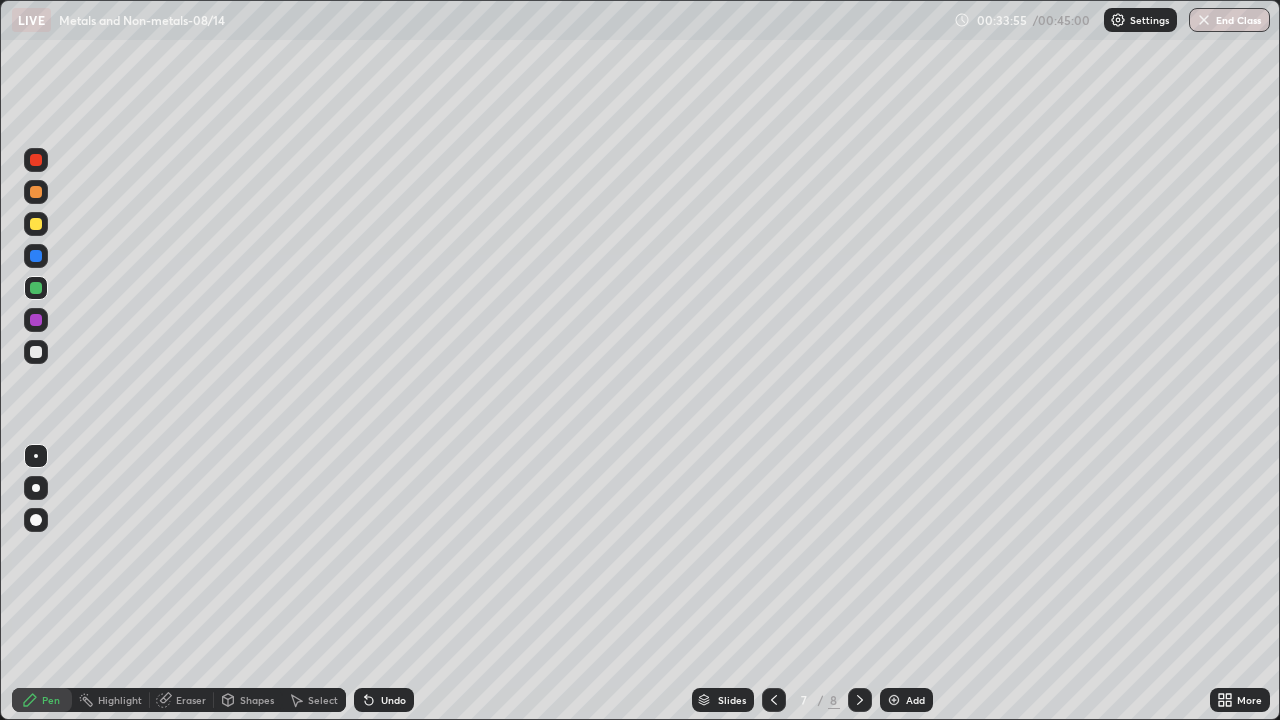 click on "Eraser" at bounding box center (191, 700) 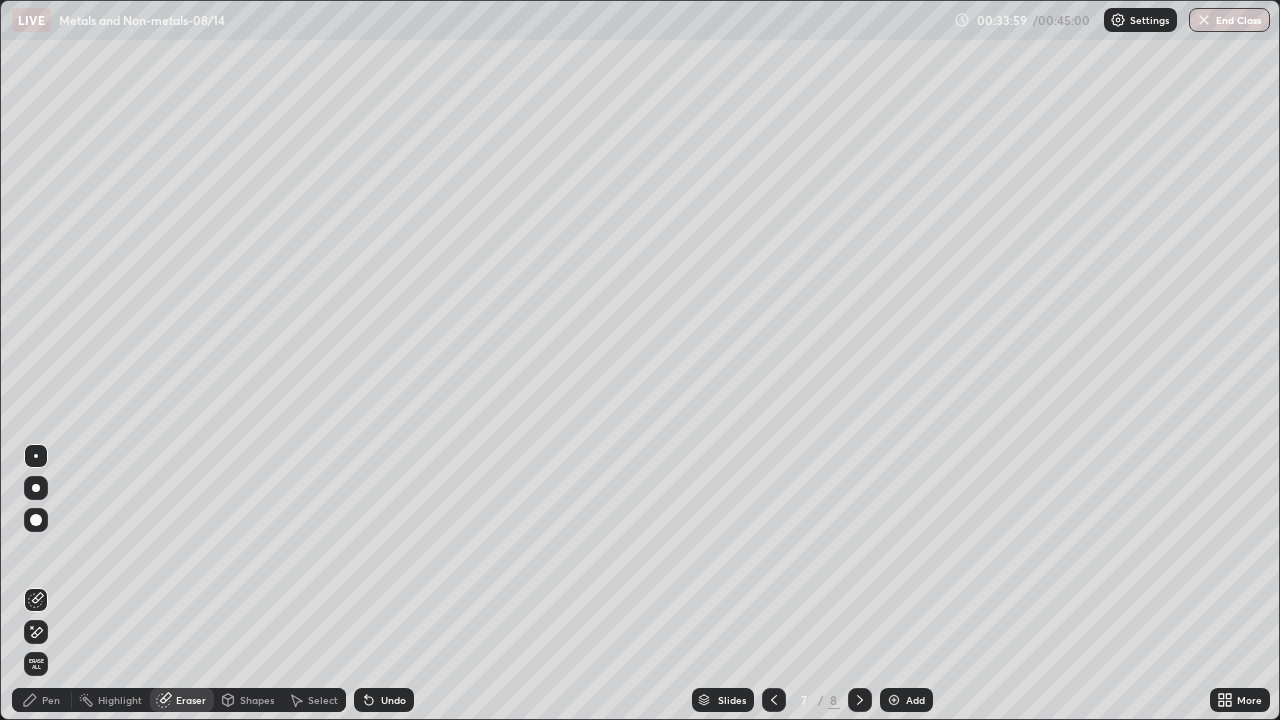 click on "Pen" at bounding box center (51, 700) 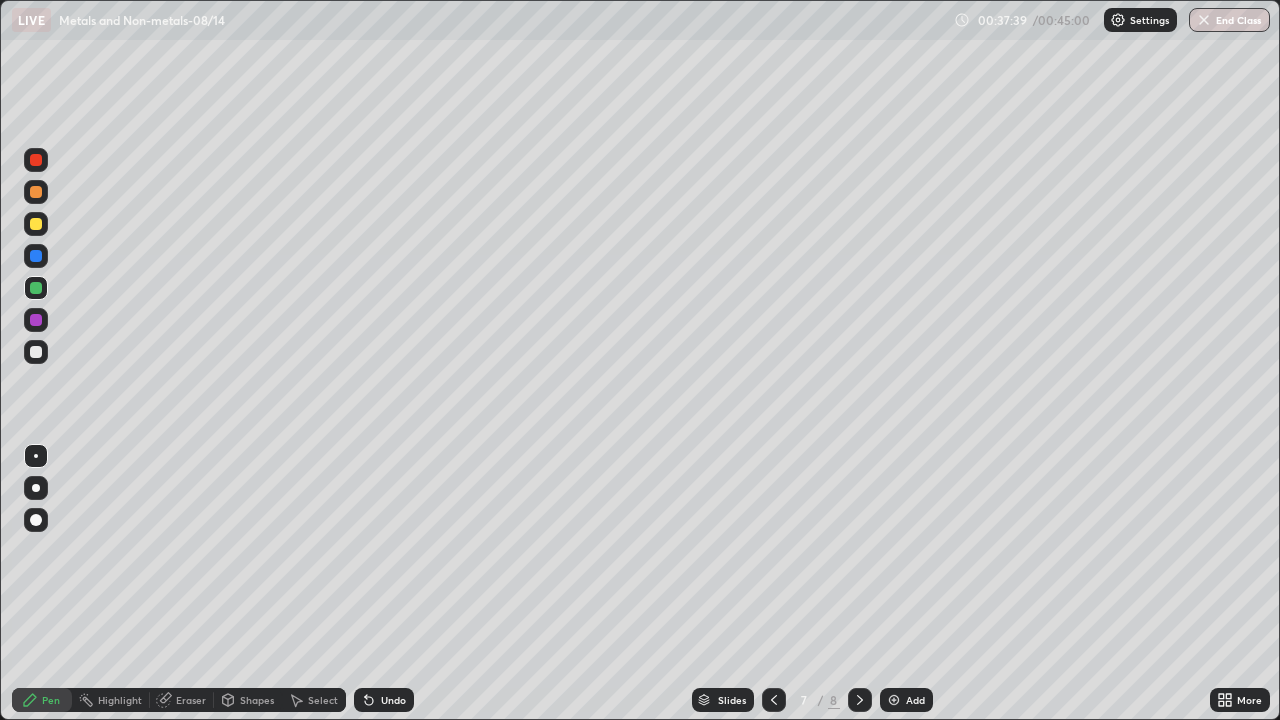 click 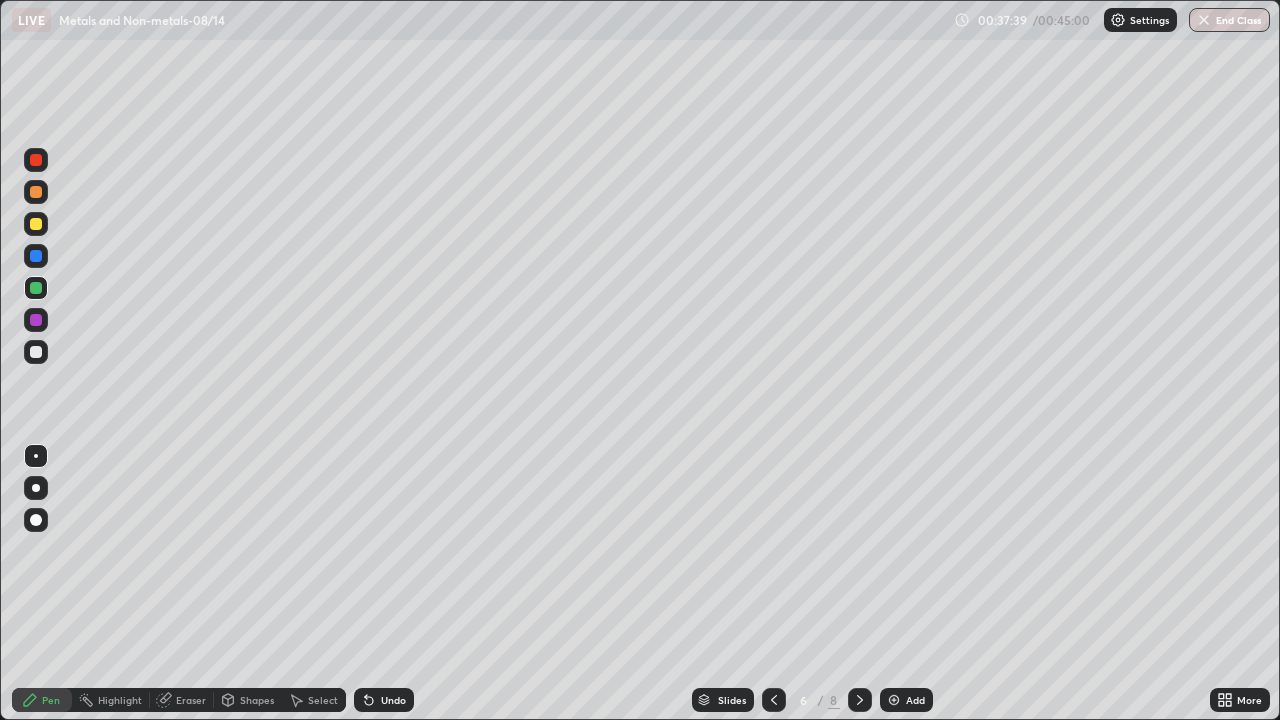 click 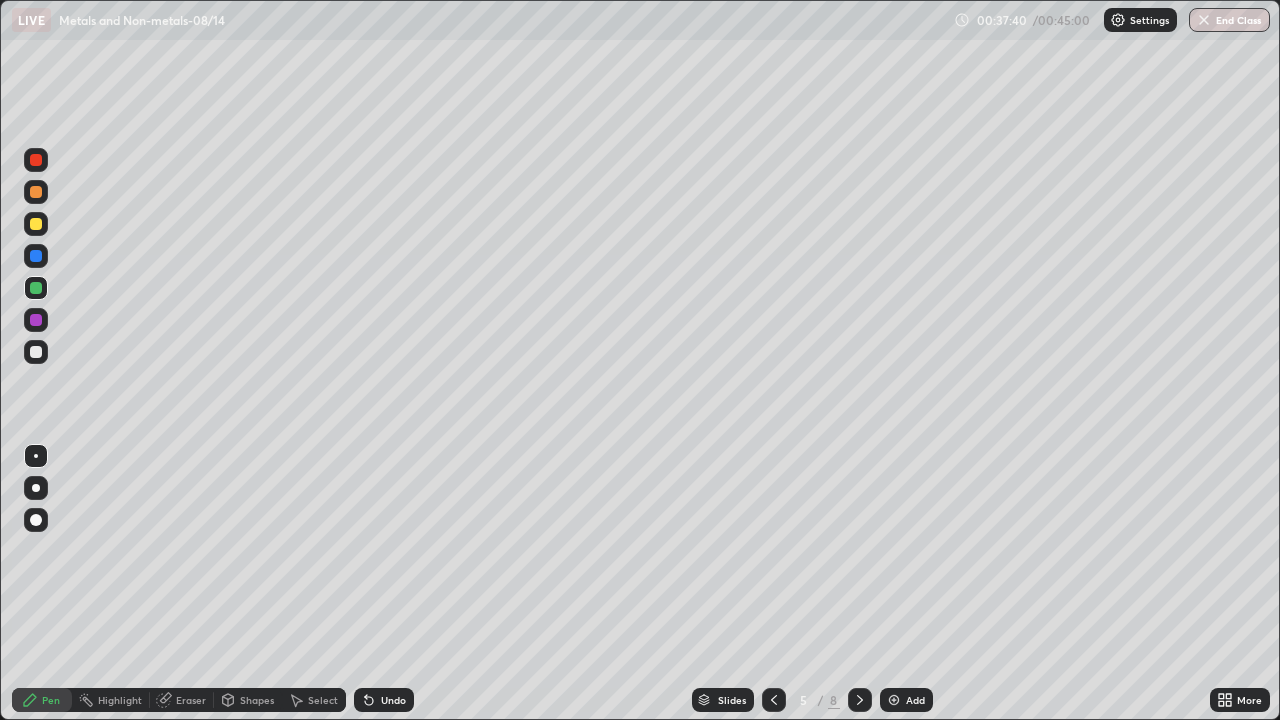 click 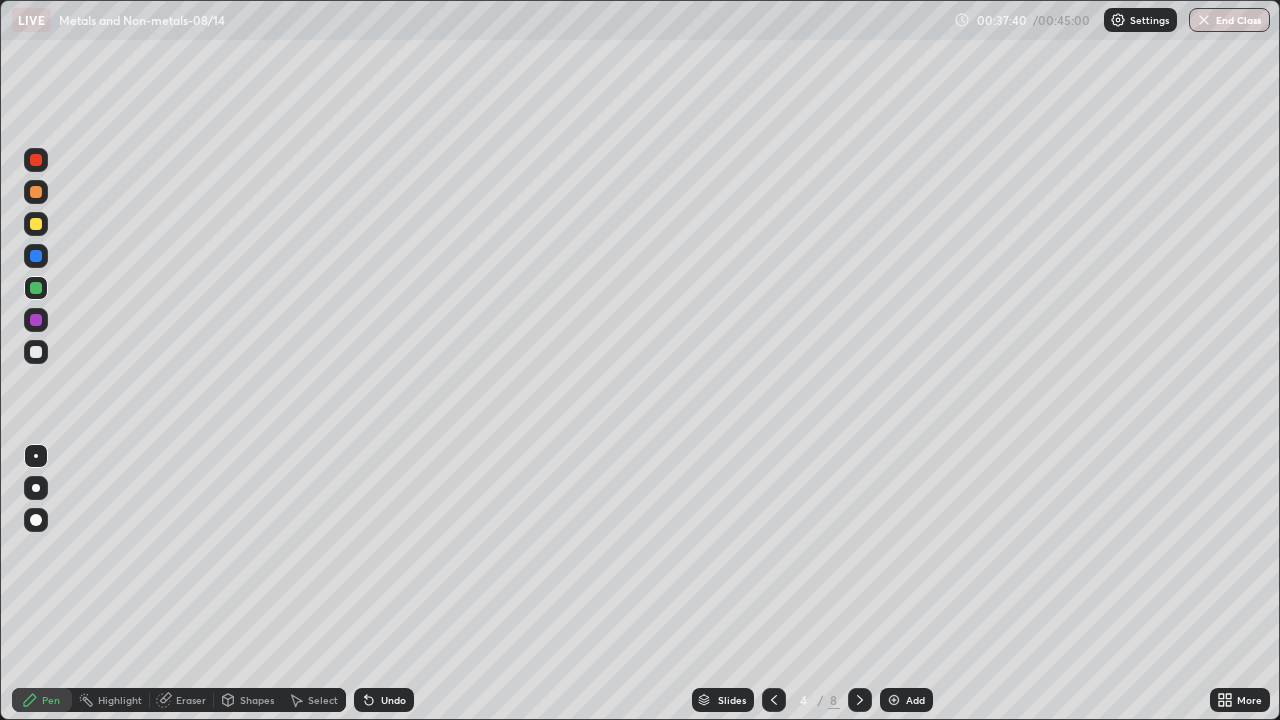 click 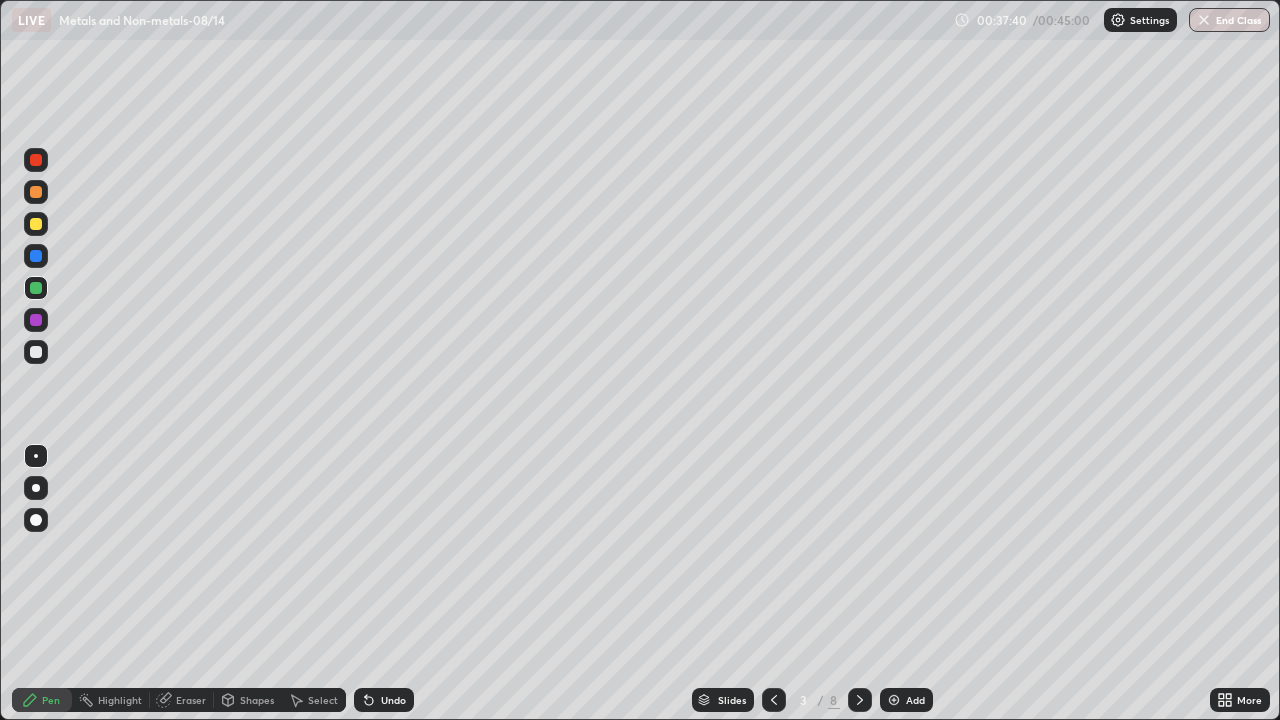 click at bounding box center [774, 700] 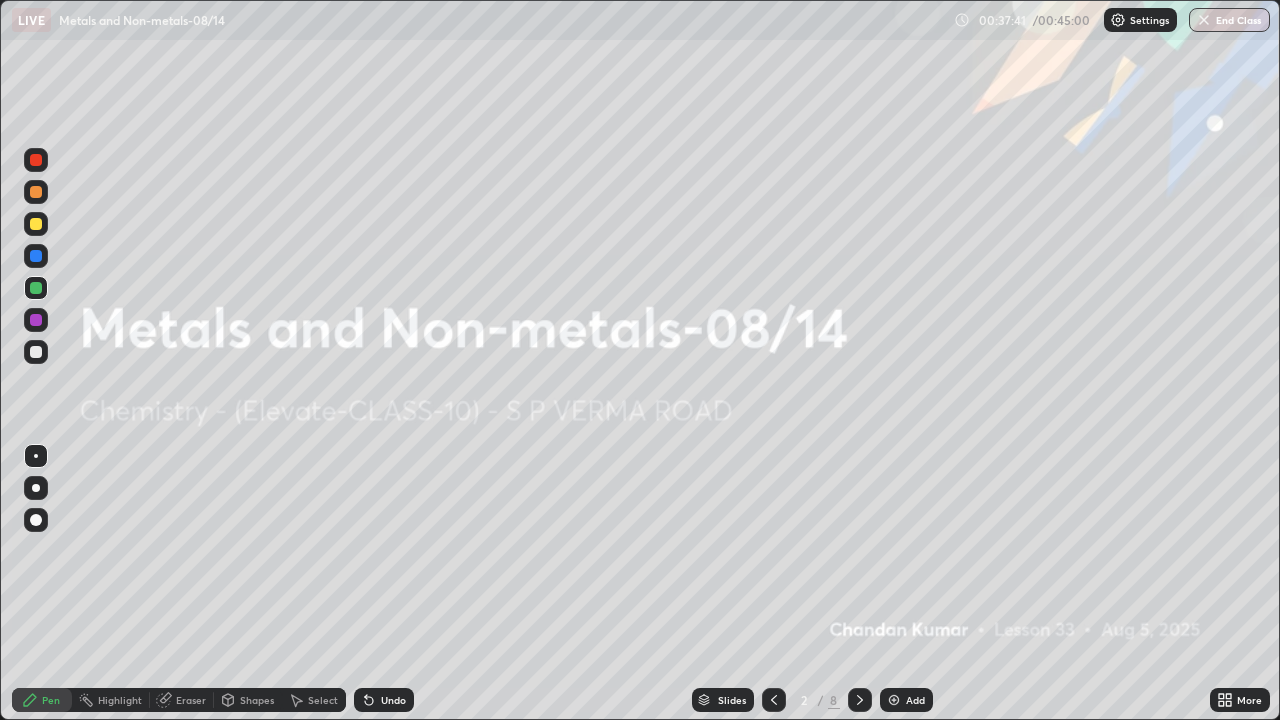 click 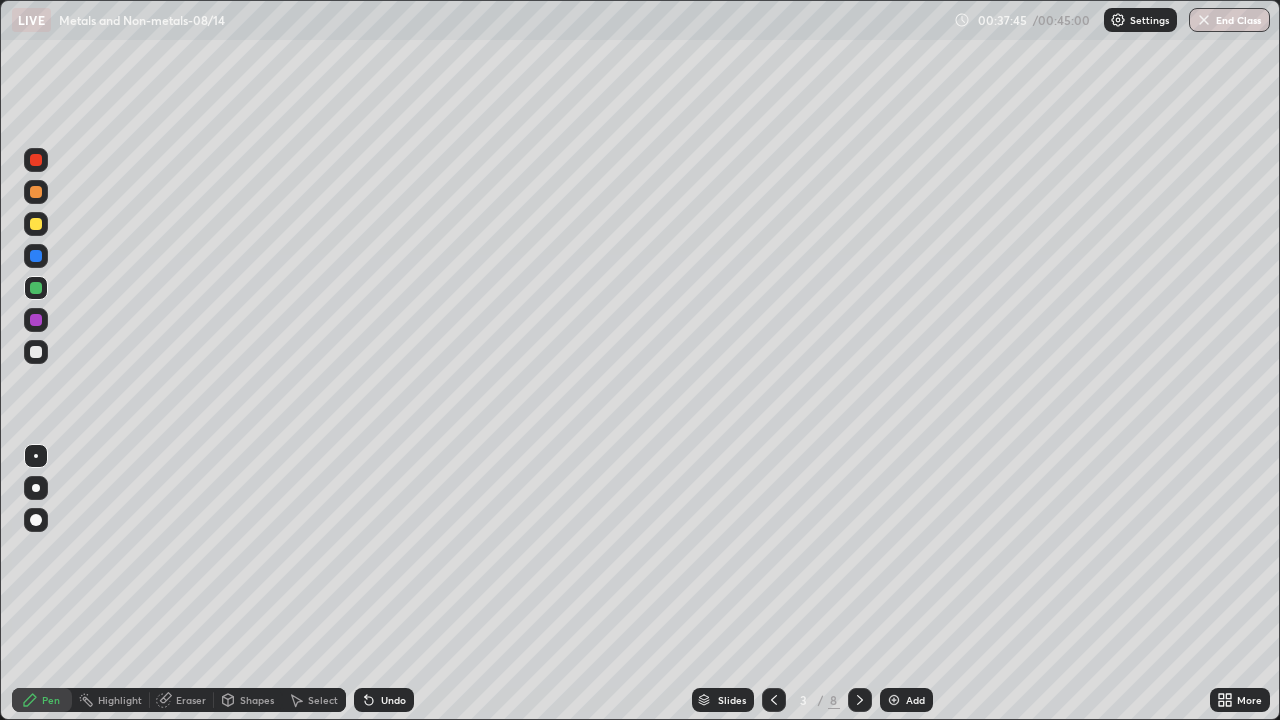 click at bounding box center [860, 700] 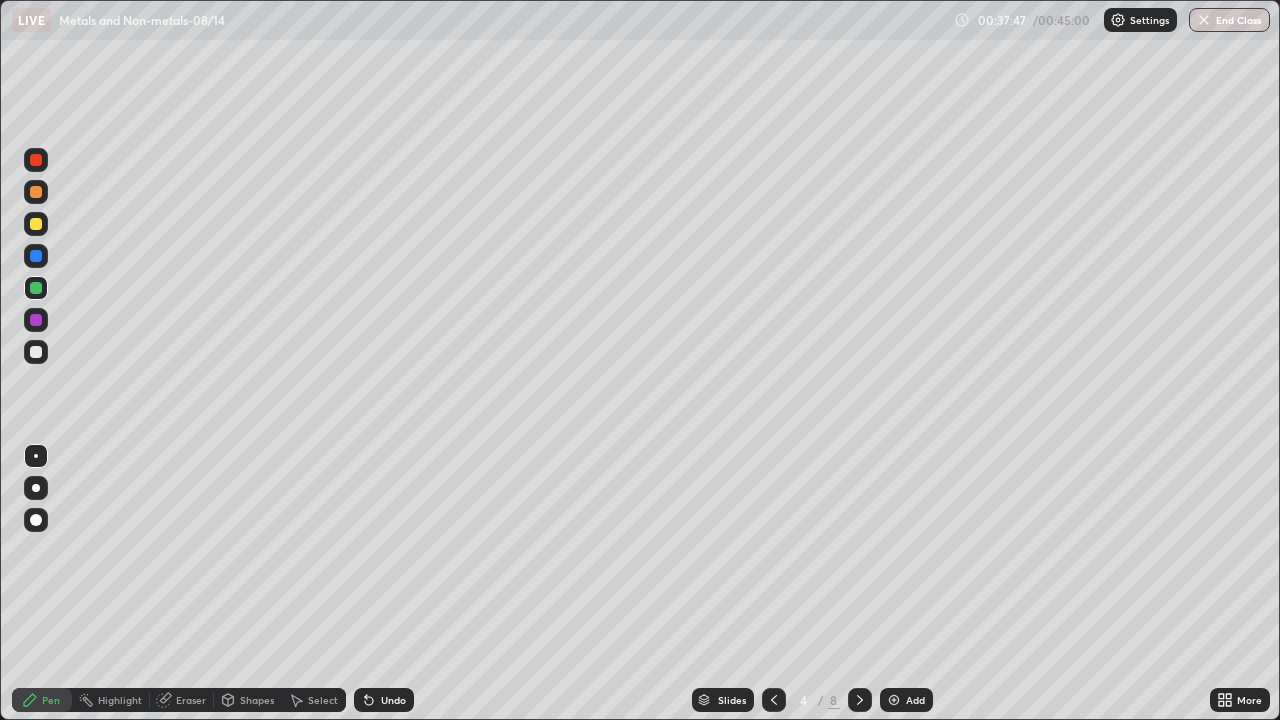 click 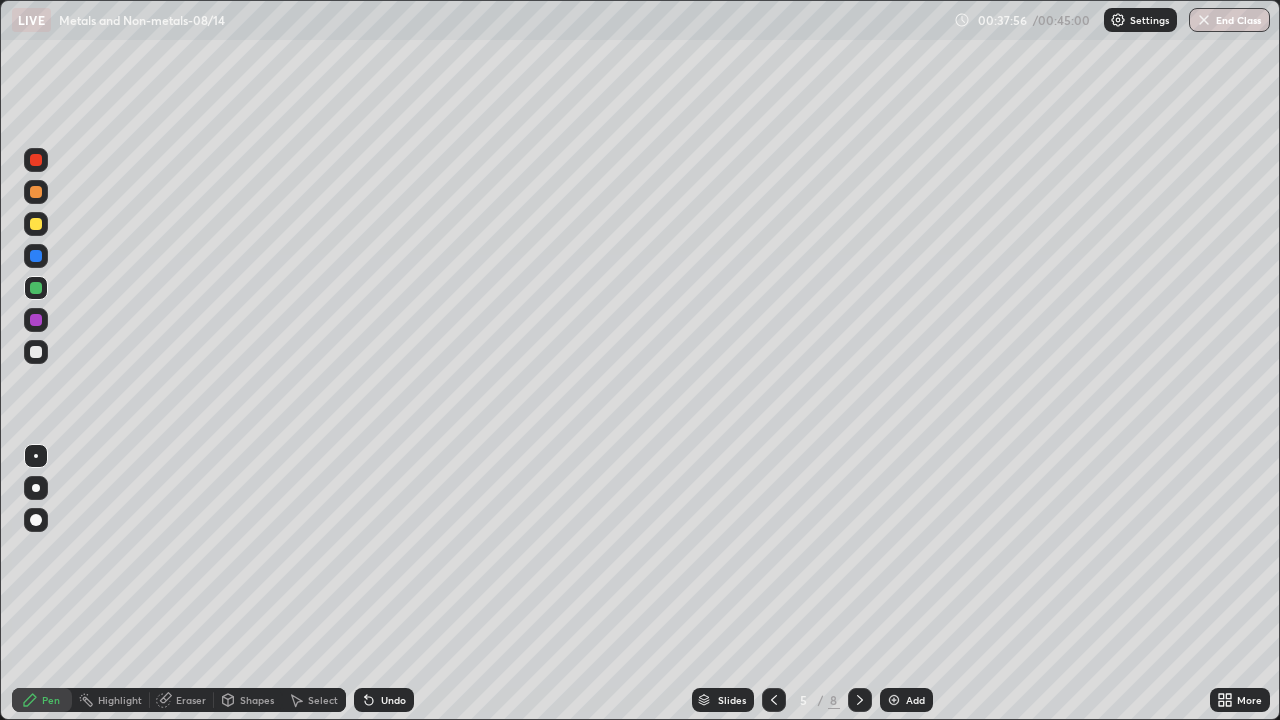 click 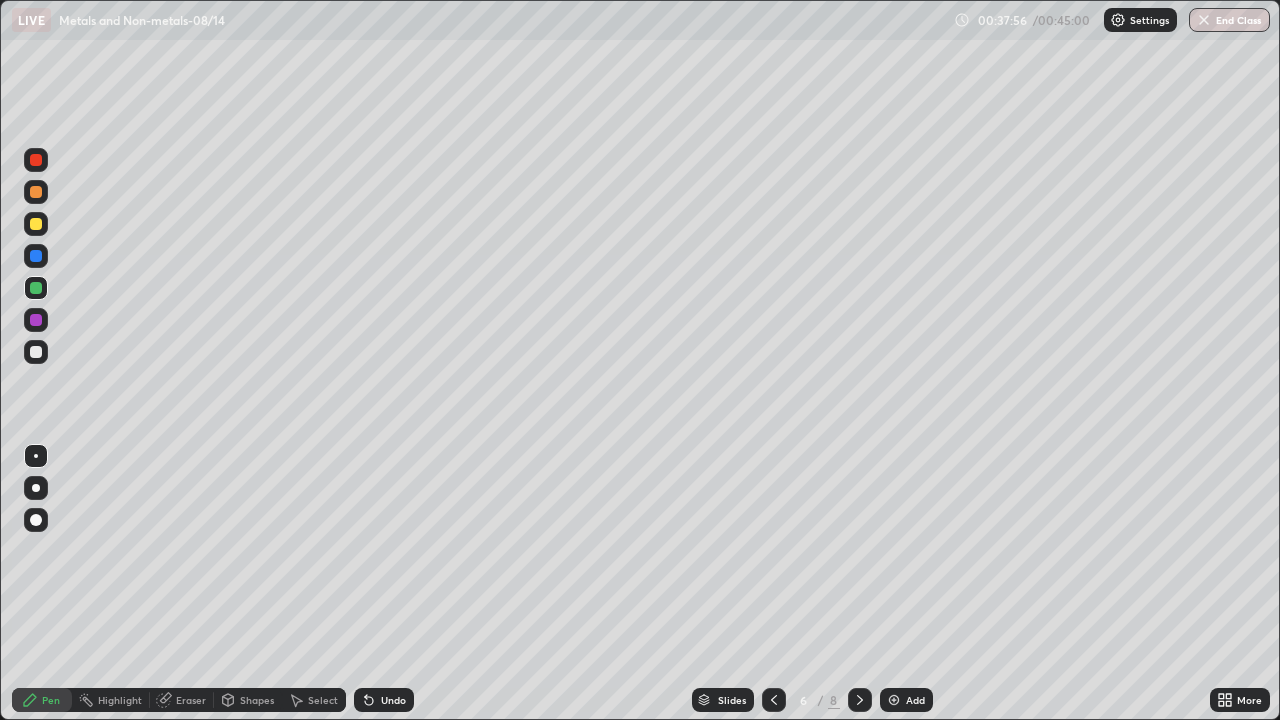 click 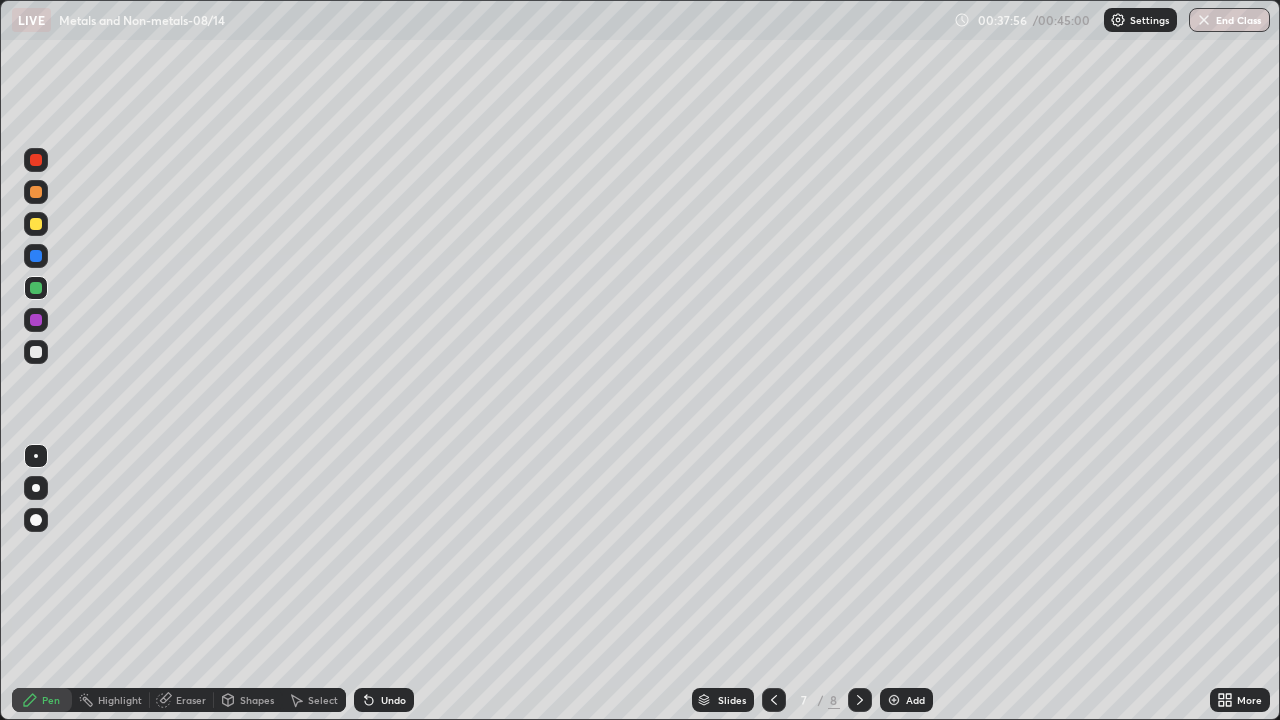 click 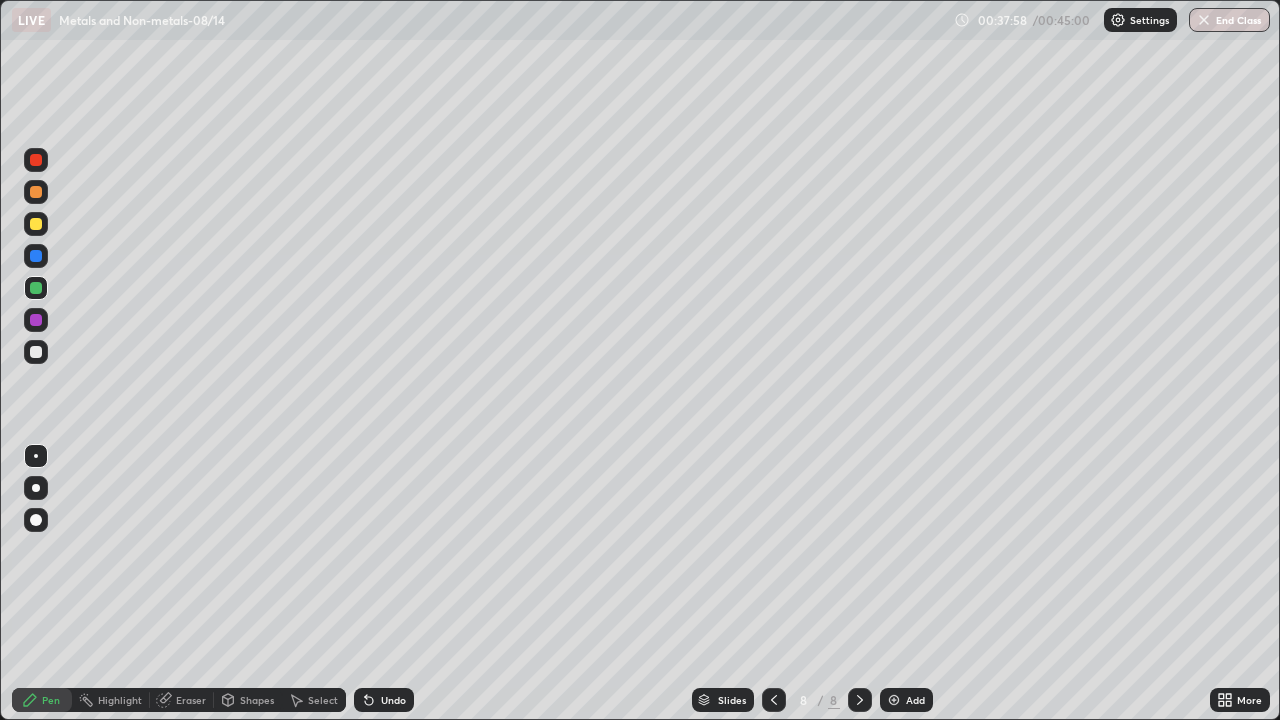 click 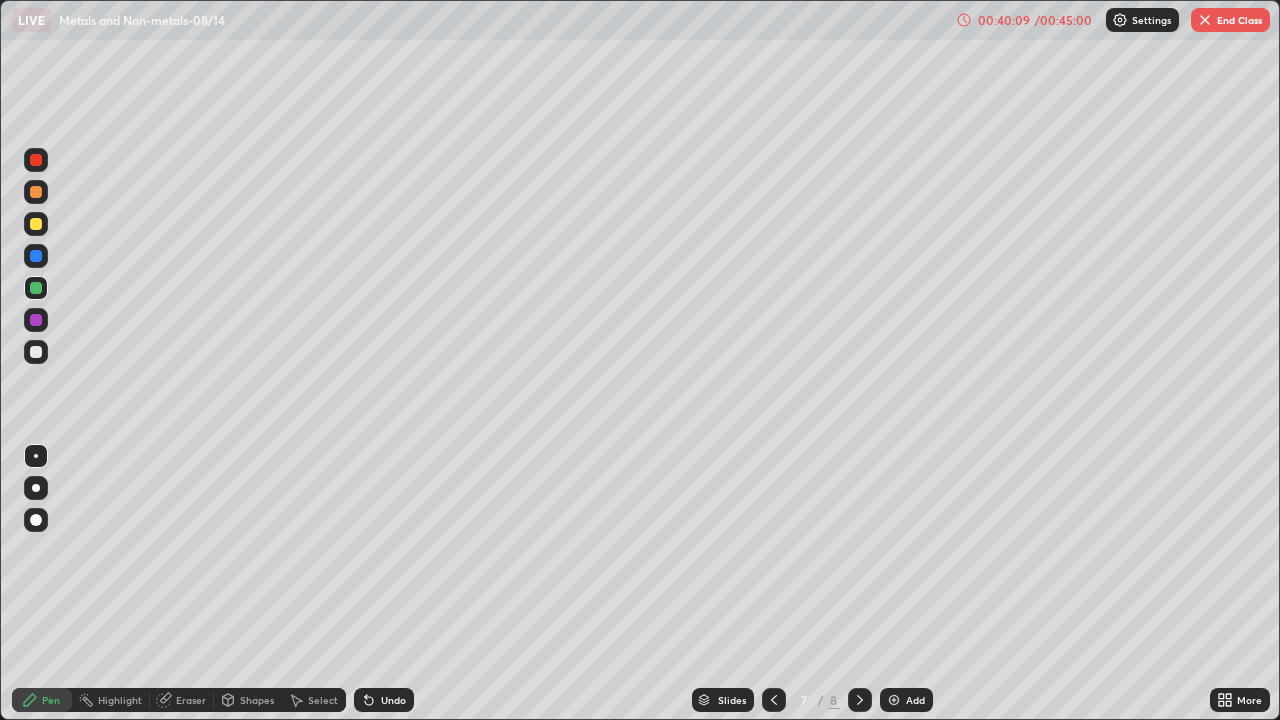 click at bounding box center (894, 700) 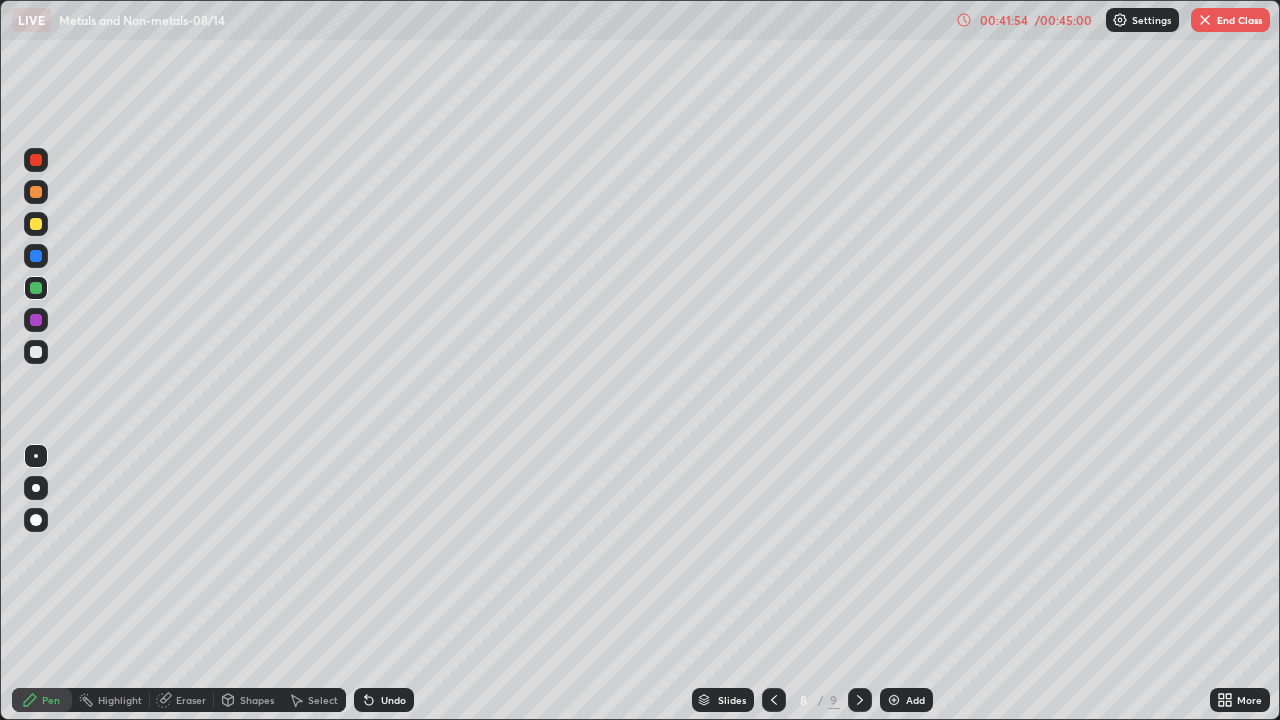 click on "Eraser" at bounding box center [191, 700] 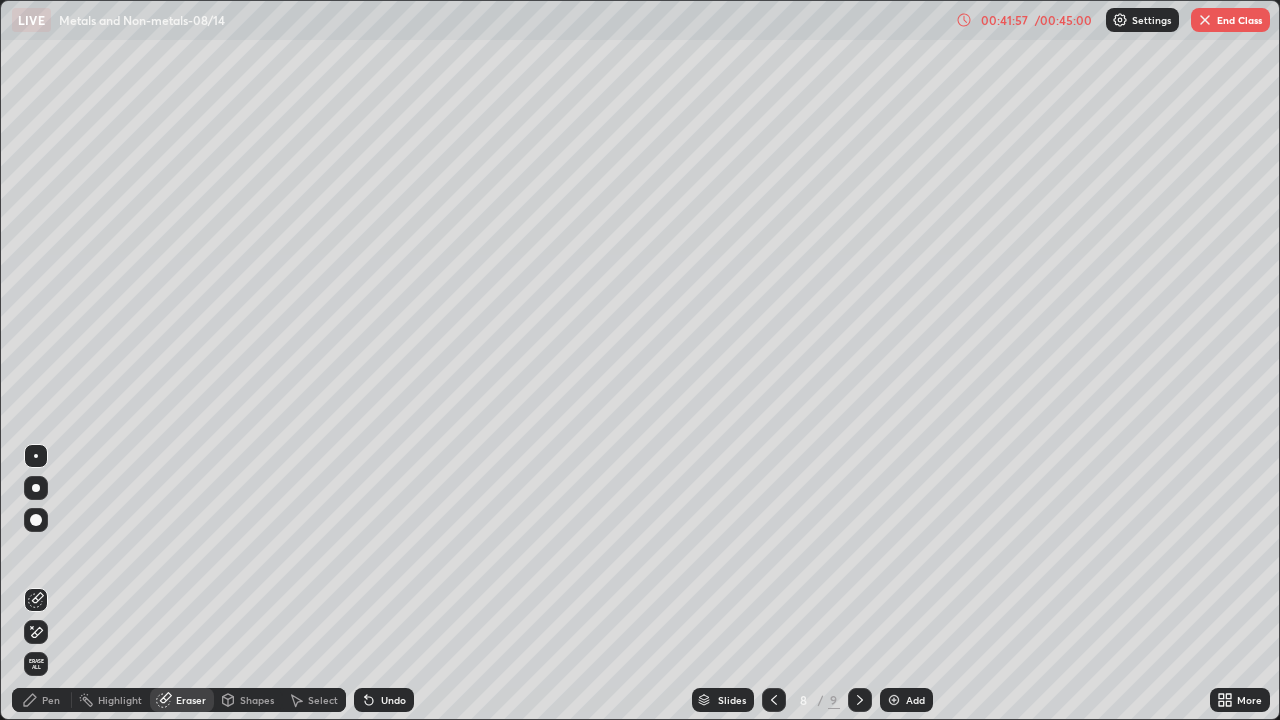 click on "Pen" at bounding box center [42, 700] 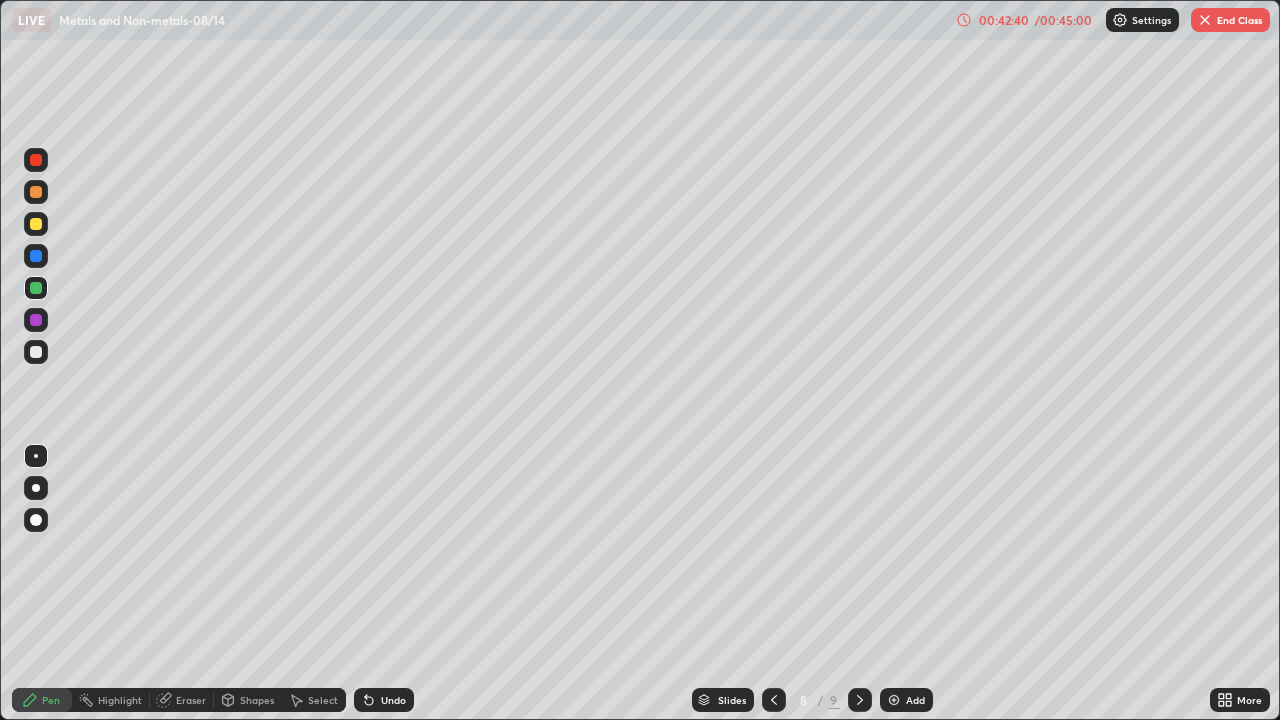 click on "End Class" at bounding box center (1230, 20) 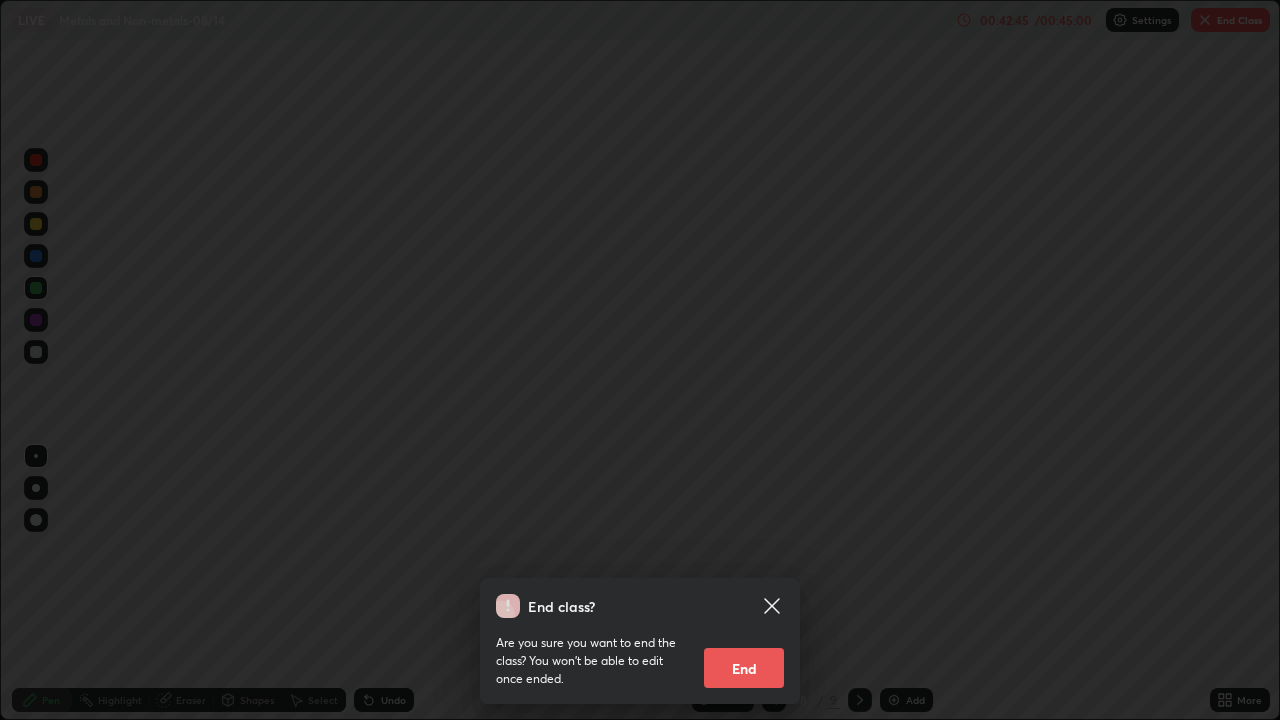 click on "End" at bounding box center [744, 668] 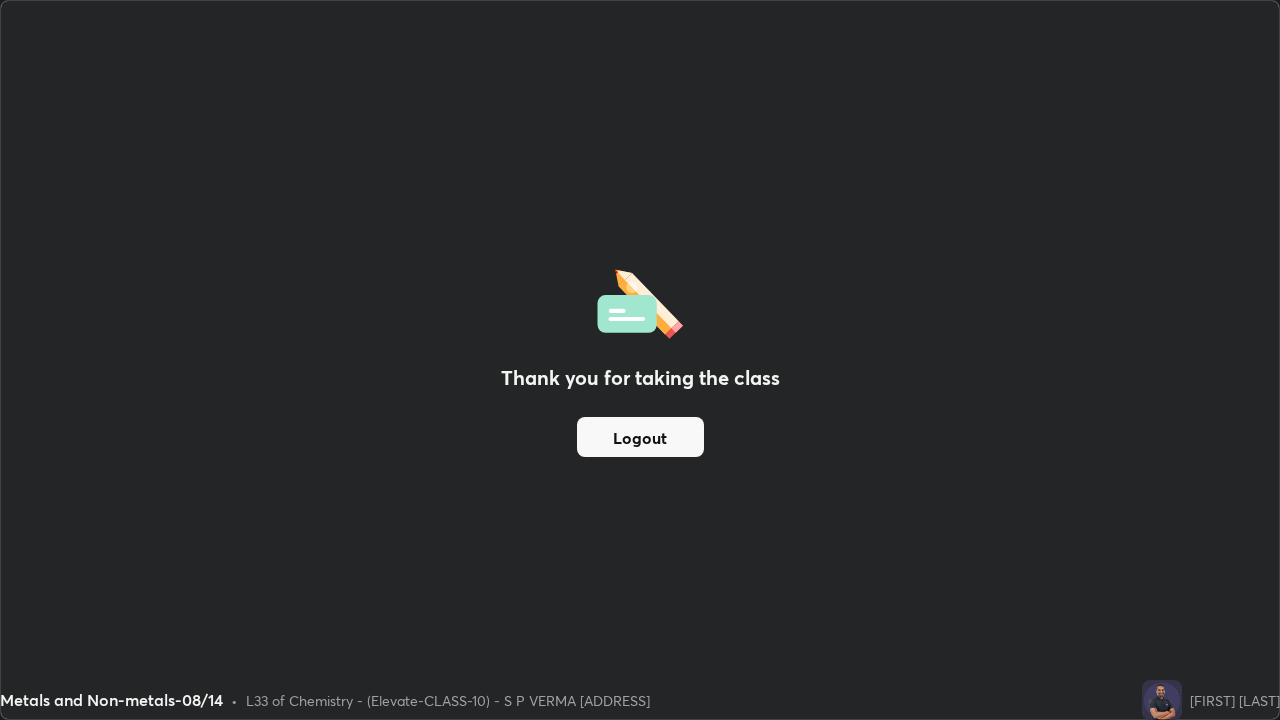 click on "Logout" at bounding box center [640, 437] 